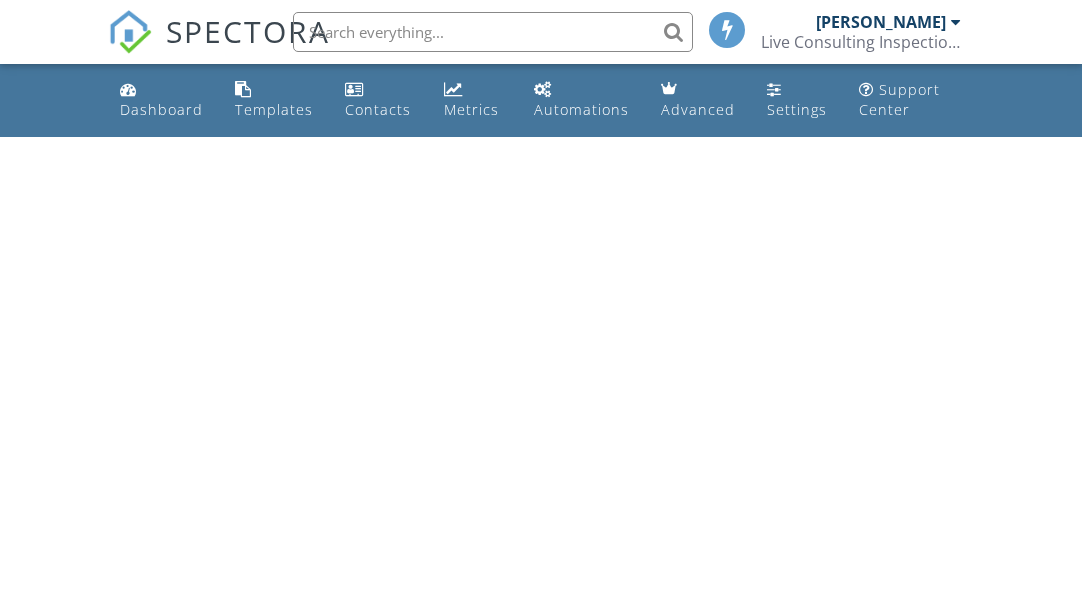 scroll, scrollTop: 0, scrollLeft: 0, axis: both 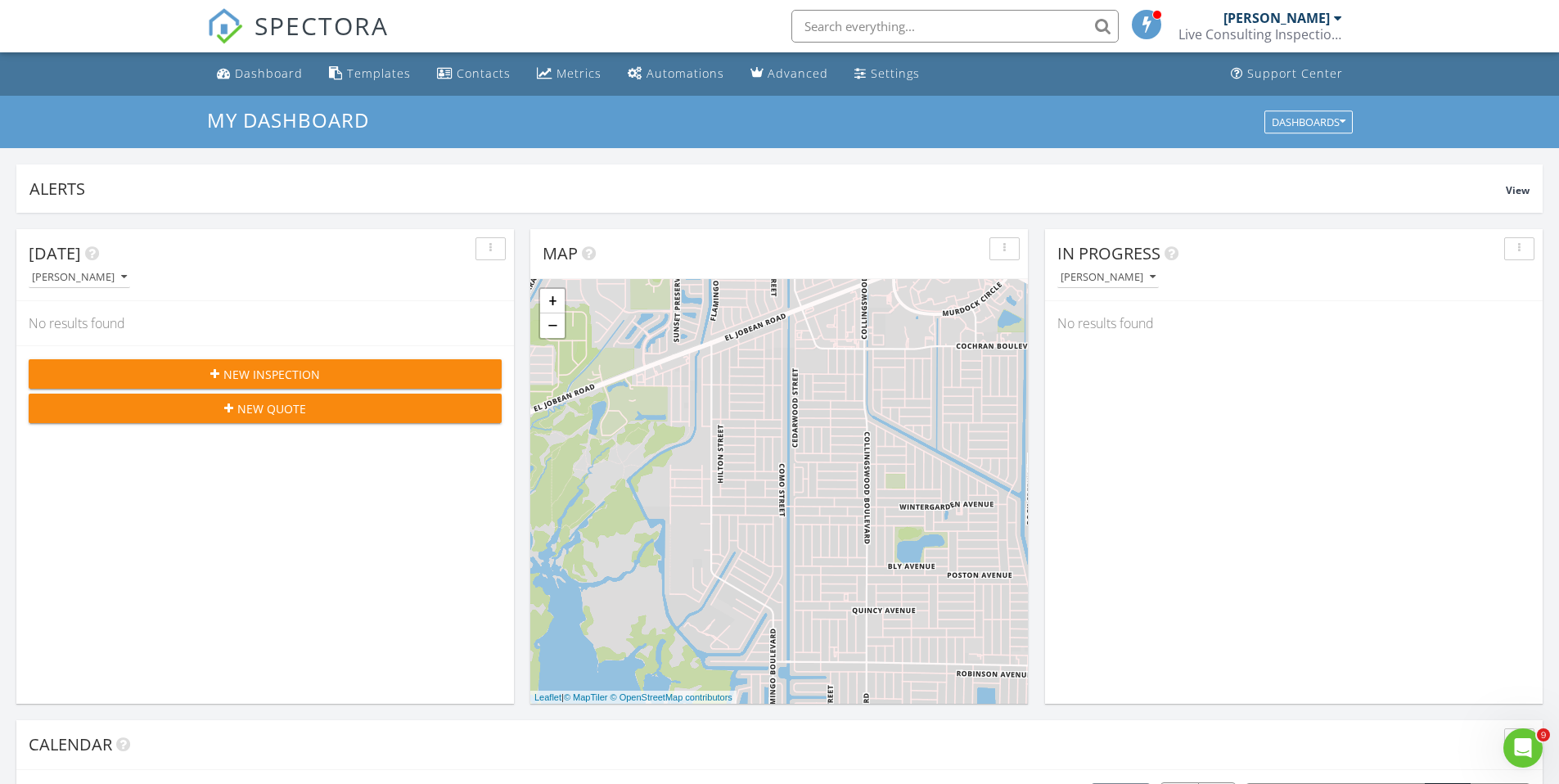 click at bounding box center [955, 26] 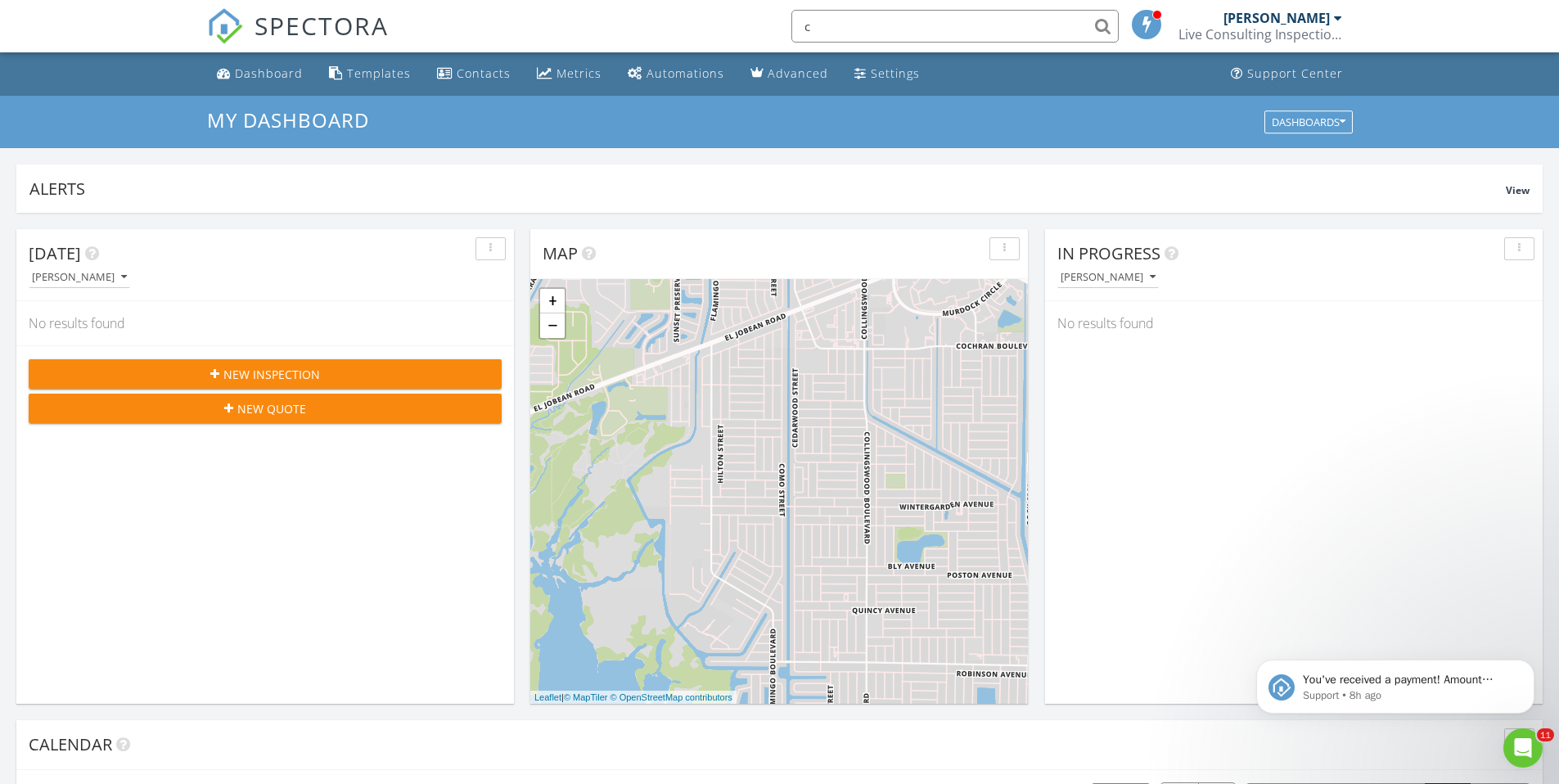 scroll, scrollTop: 0, scrollLeft: 0, axis: both 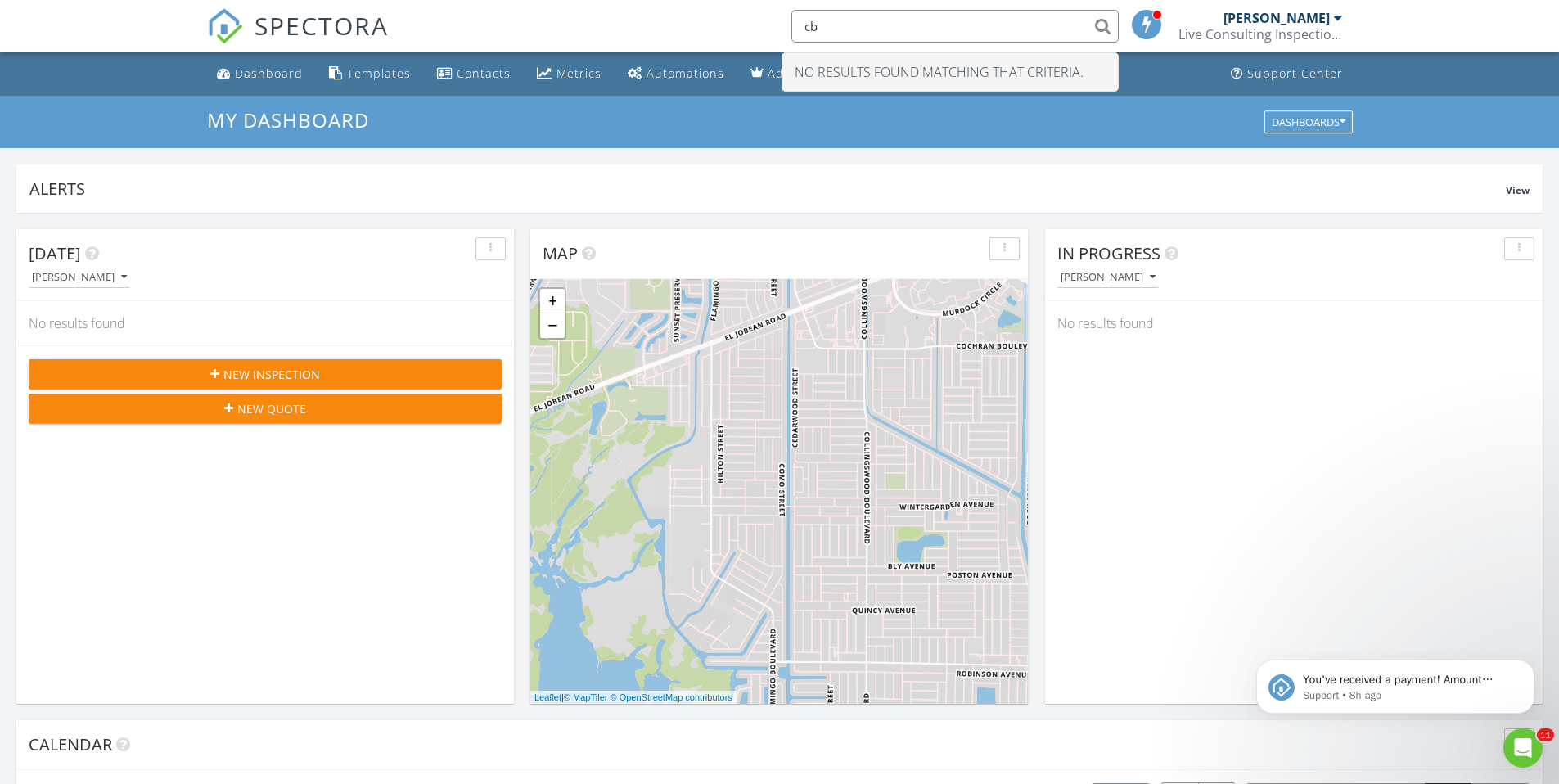 type on "c" 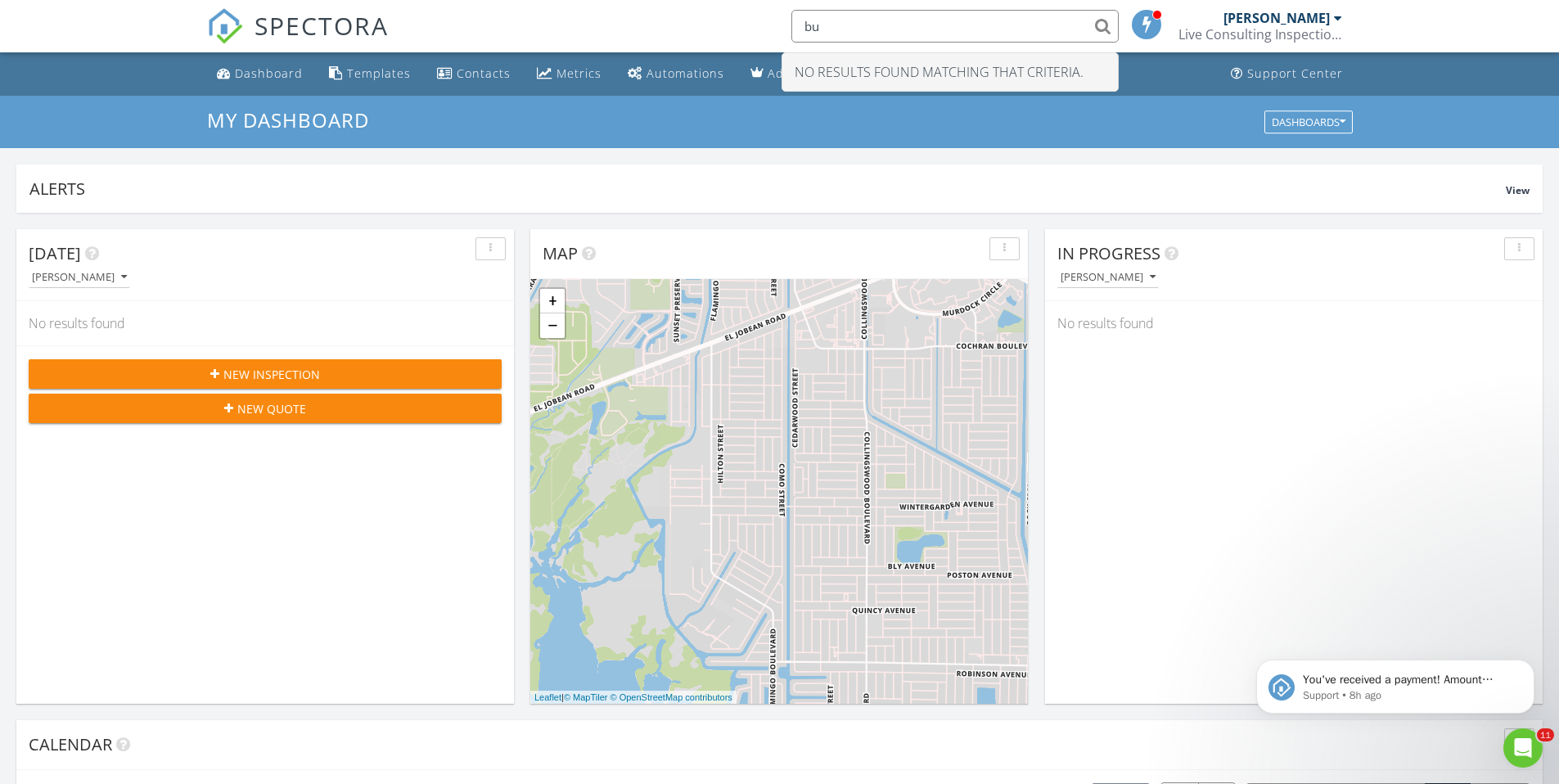 type on "b" 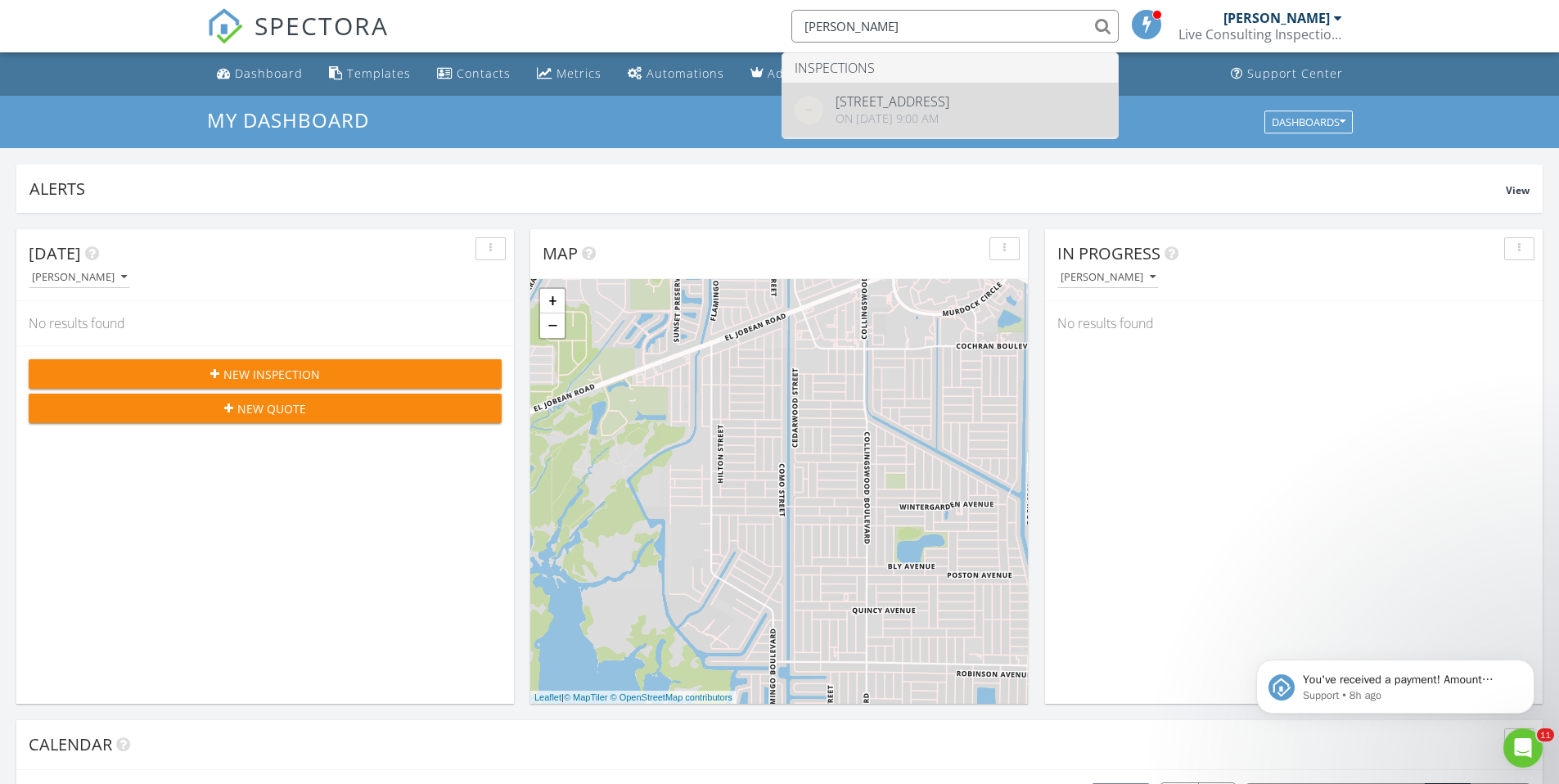 type on "lozen" 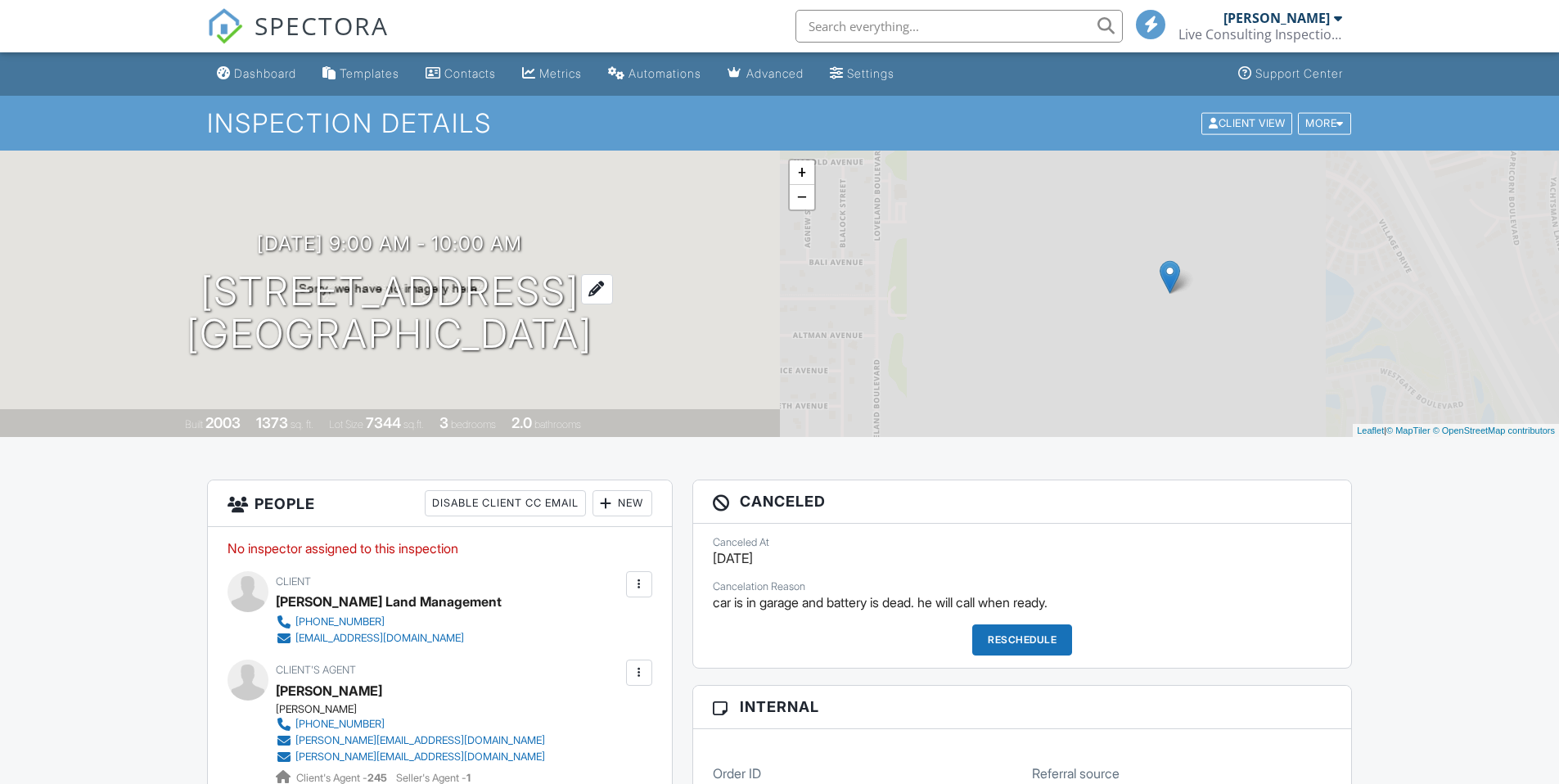 scroll, scrollTop: 0, scrollLeft: 0, axis: both 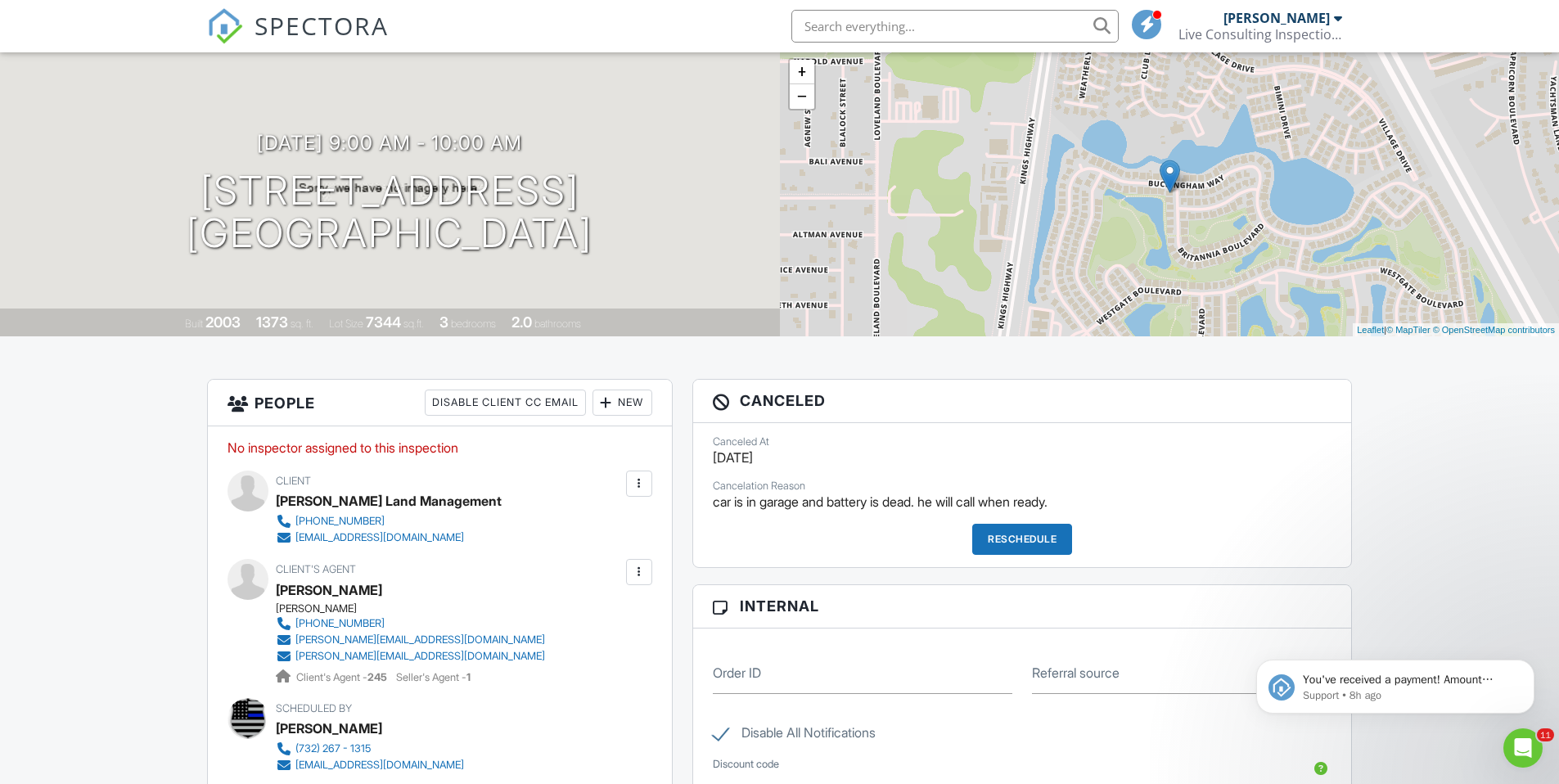 click at bounding box center (955, 26) 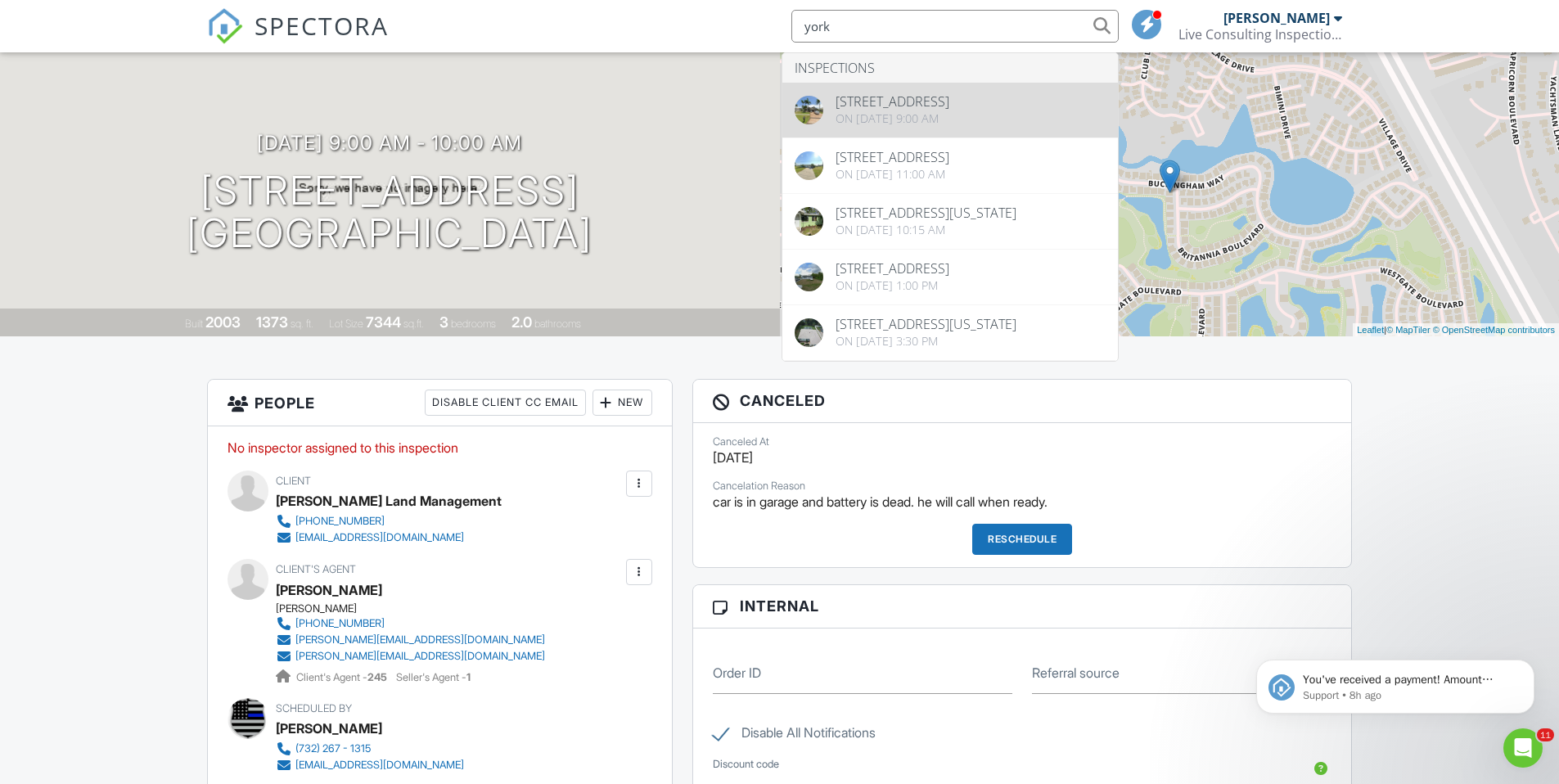 type on "york" 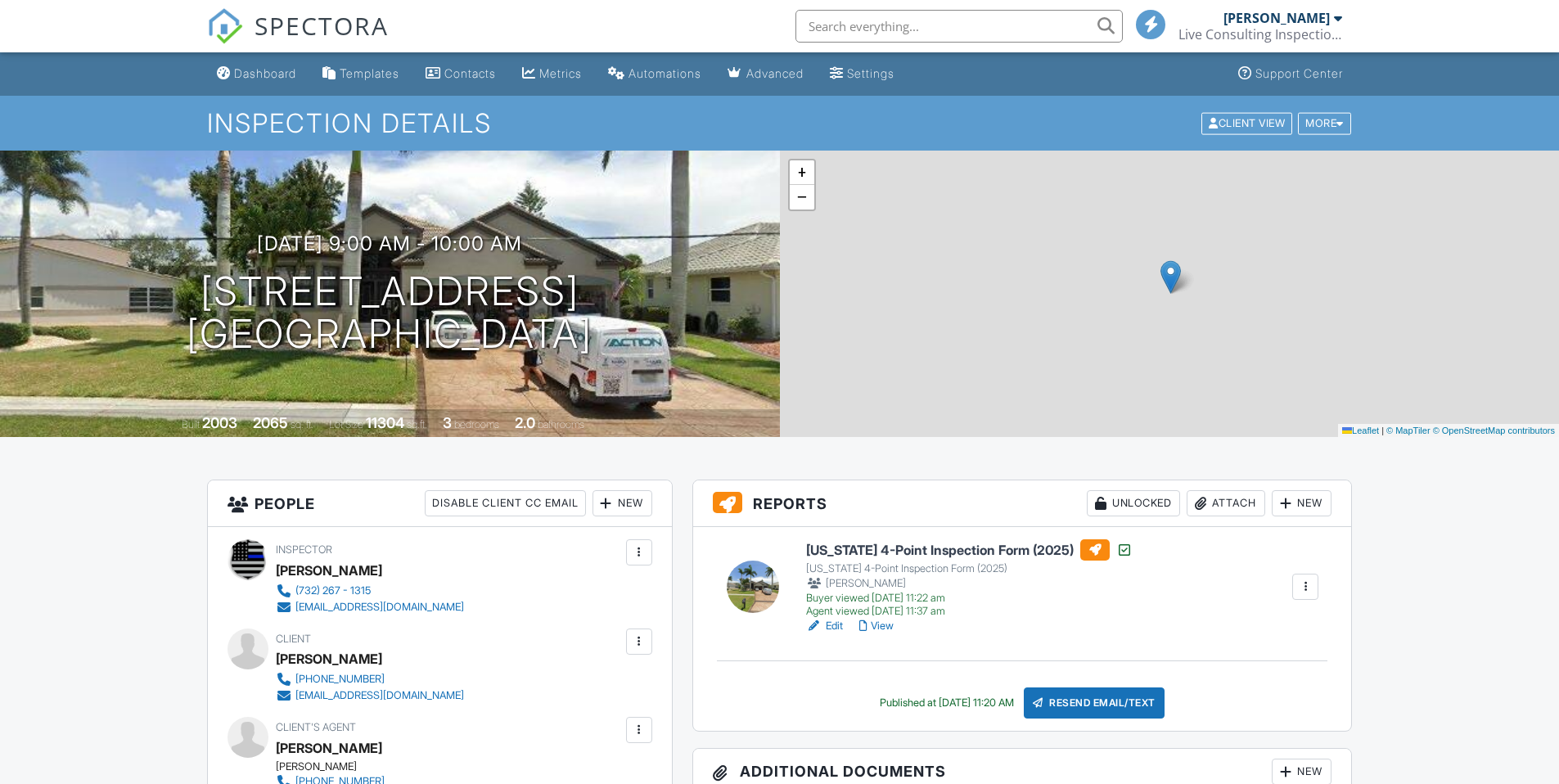 scroll, scrollTop: 0, scrollLeft: 0, axis: both 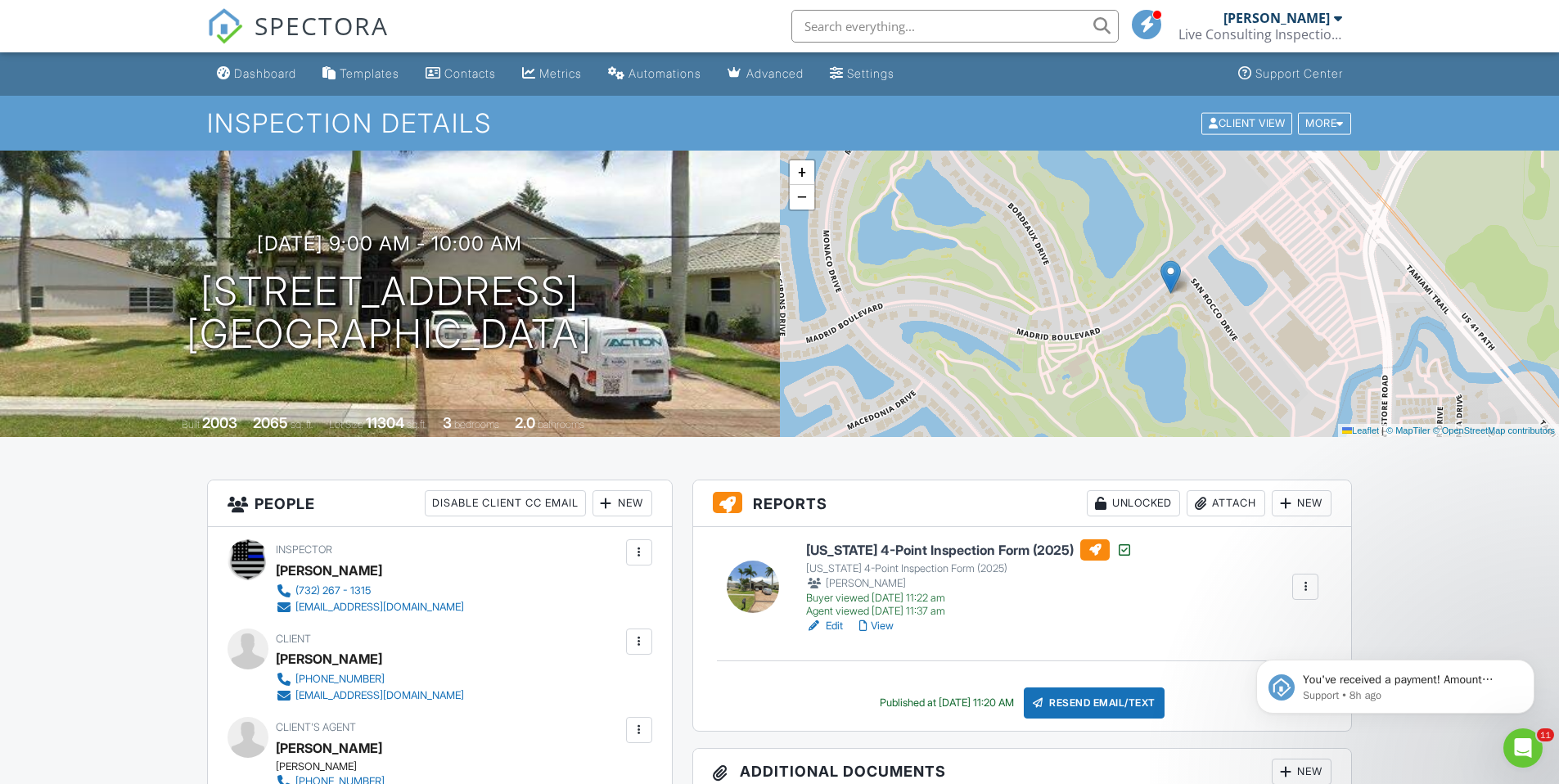 click at bounding box center (955, 26) 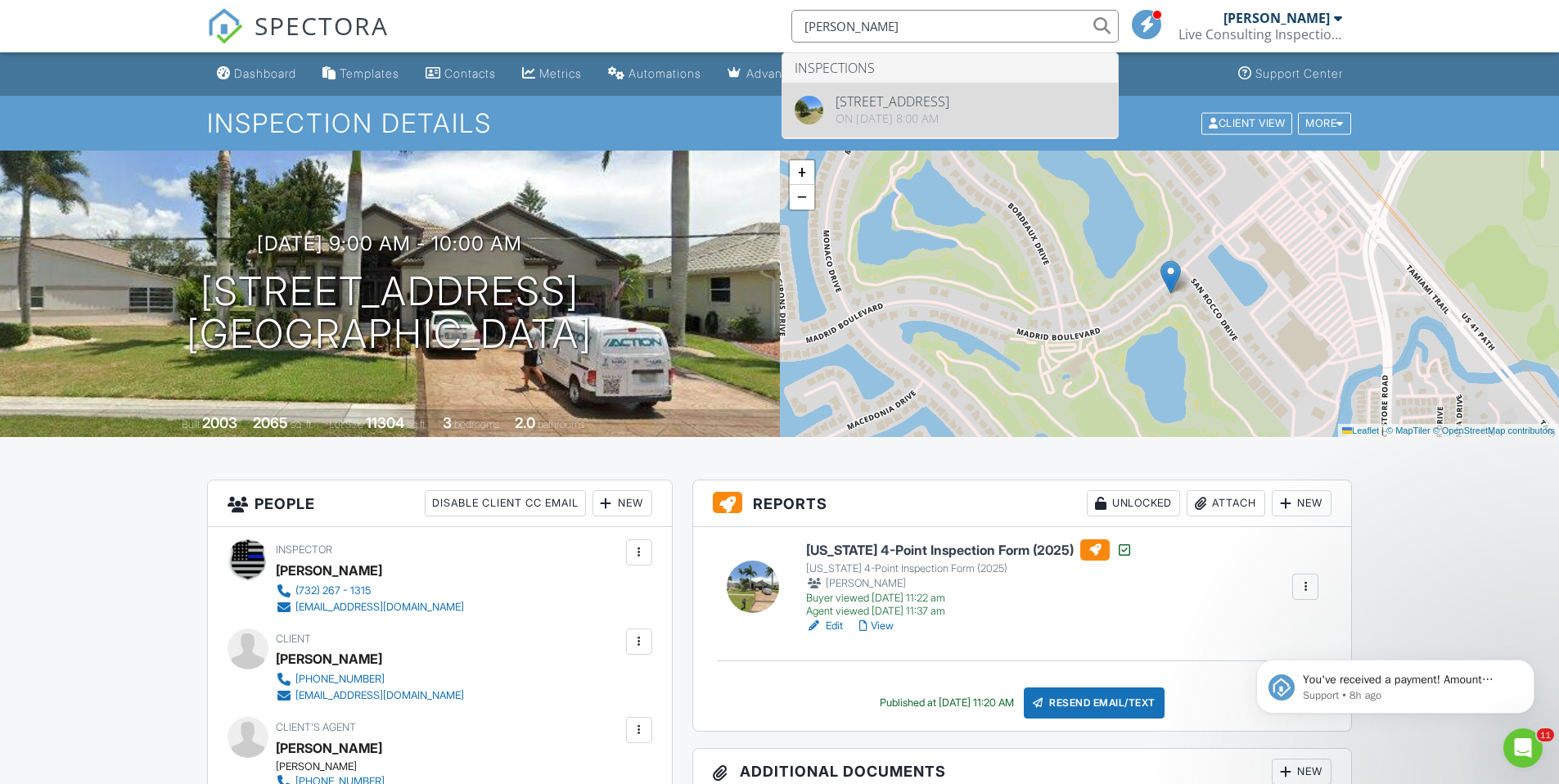 type on "lewis" 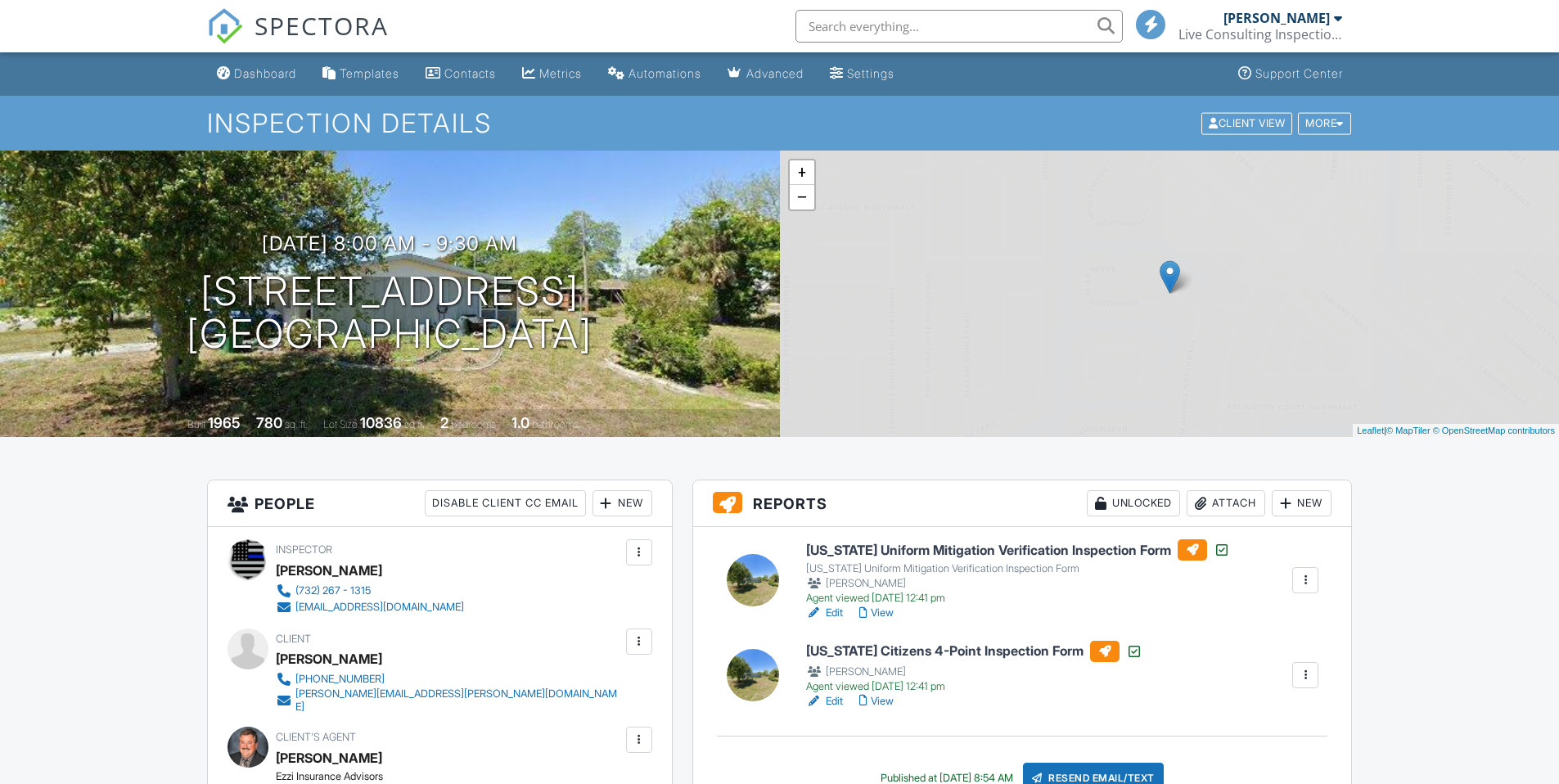 scroll, scrollTop: 0, scrollLeft: 0, axis: both 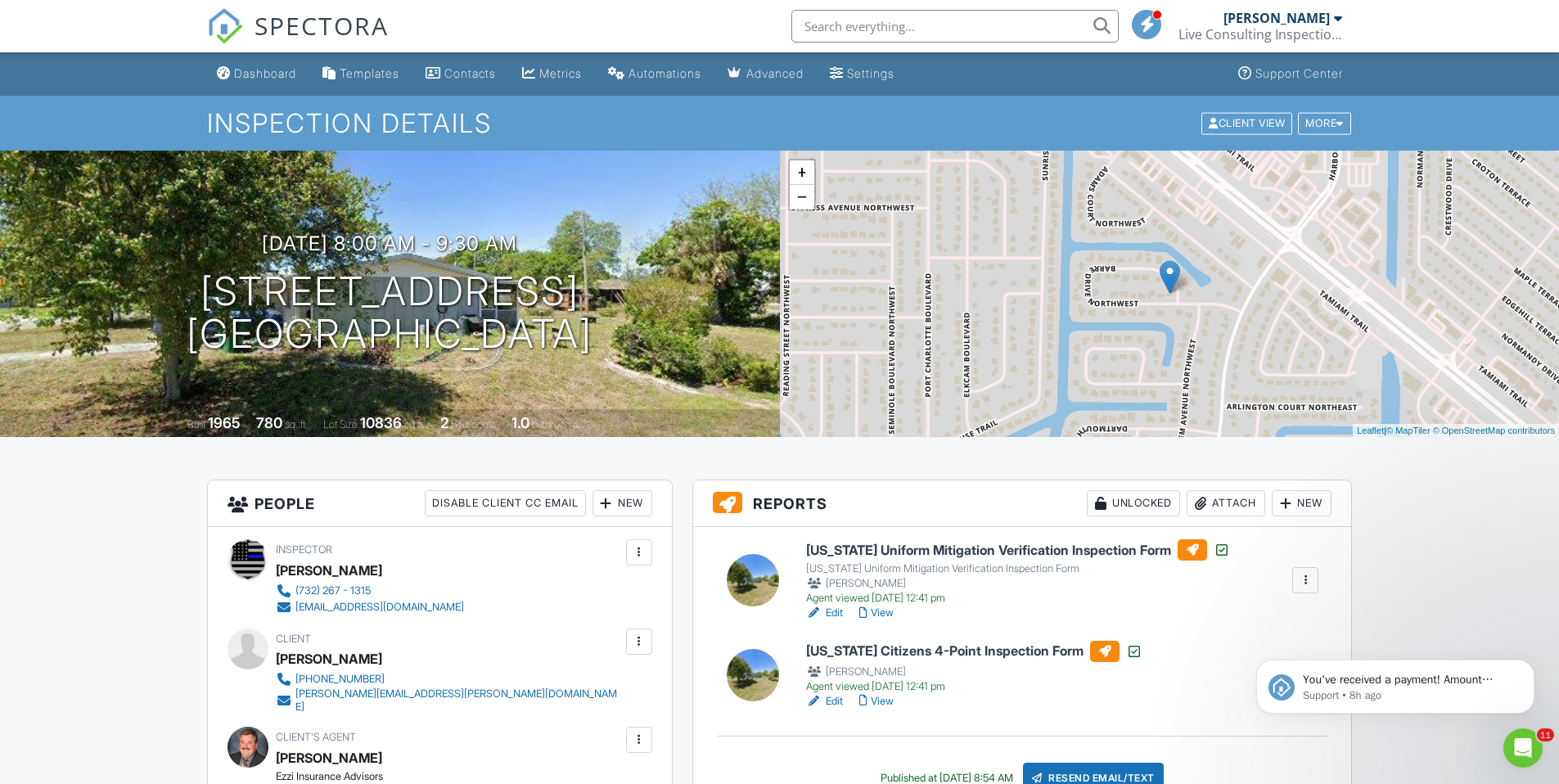 click at bounding box center (955, 26) 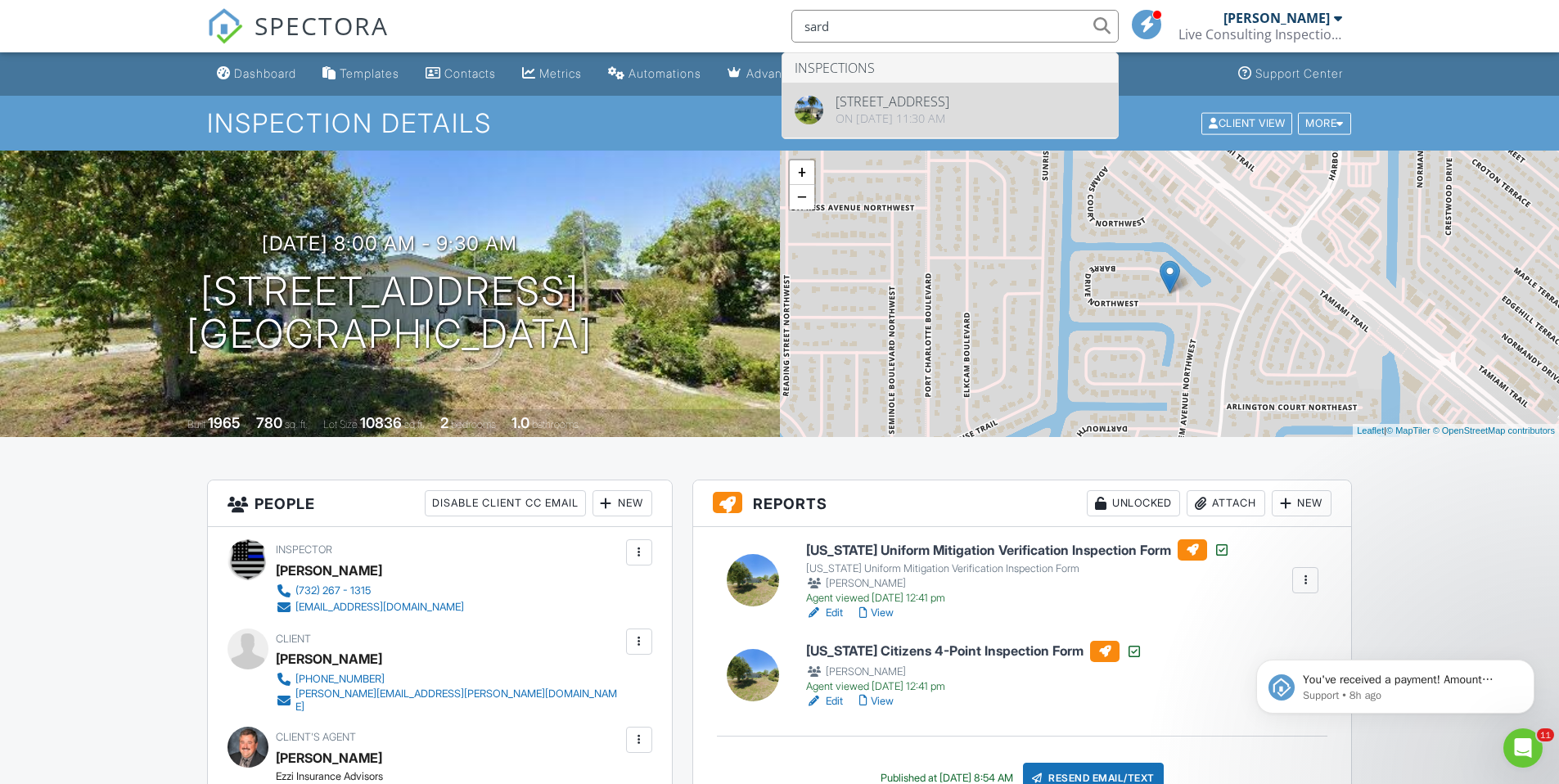 type on "sard" 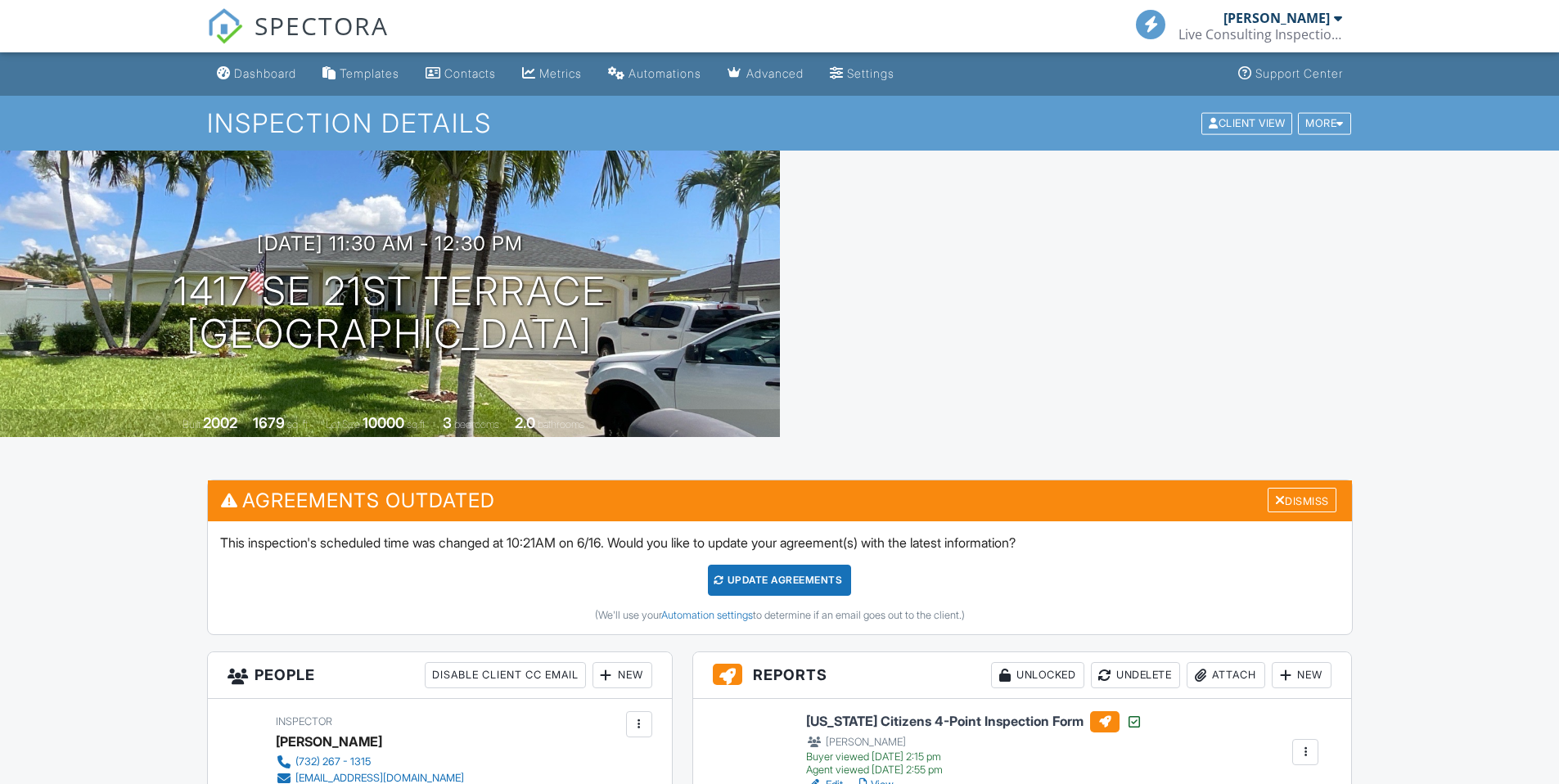 scroll, scrollTop: 0, scrollLeft: 0, axis: both 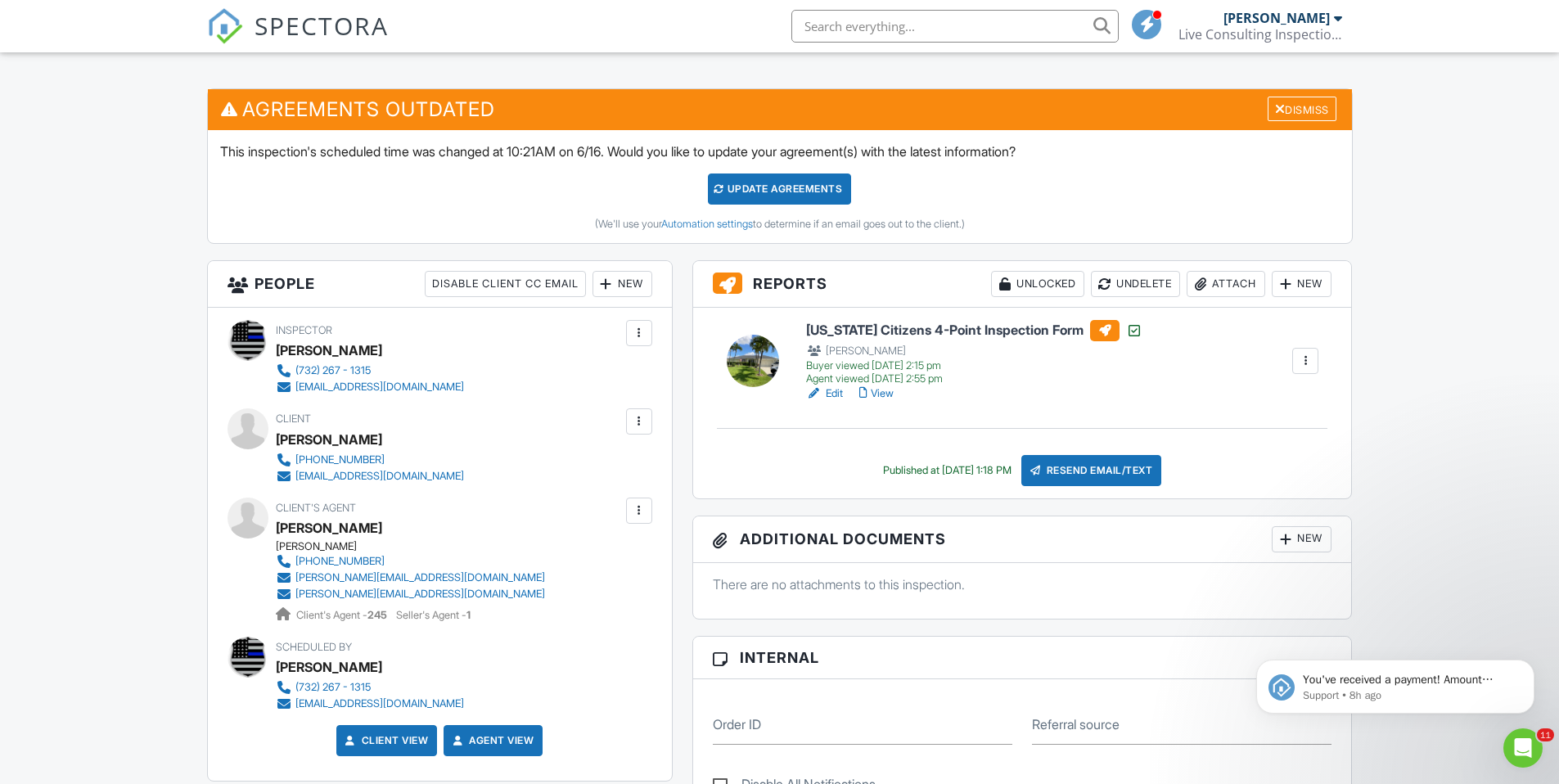 click at bounding box center (955, 26) 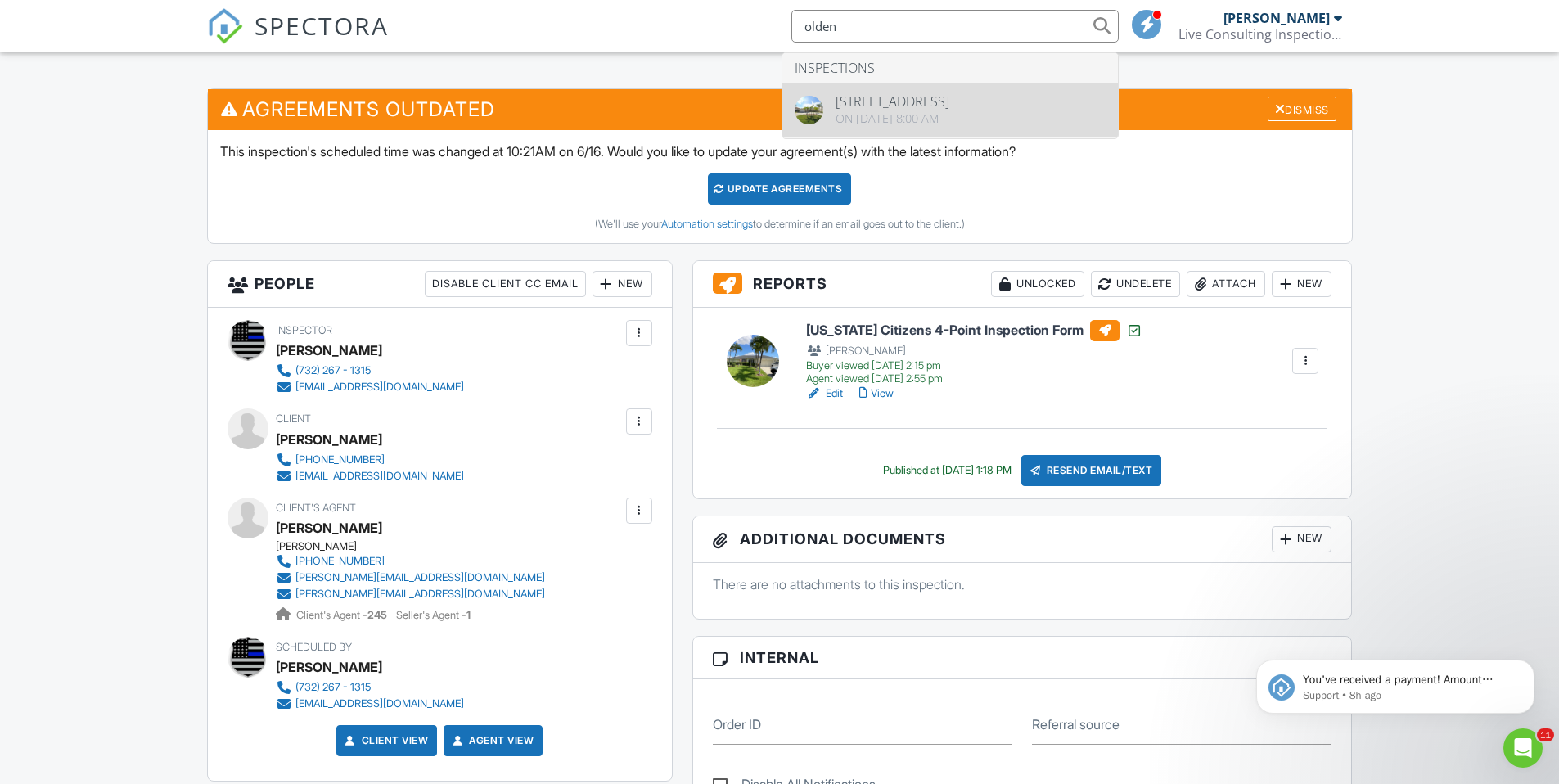 type on "olden" 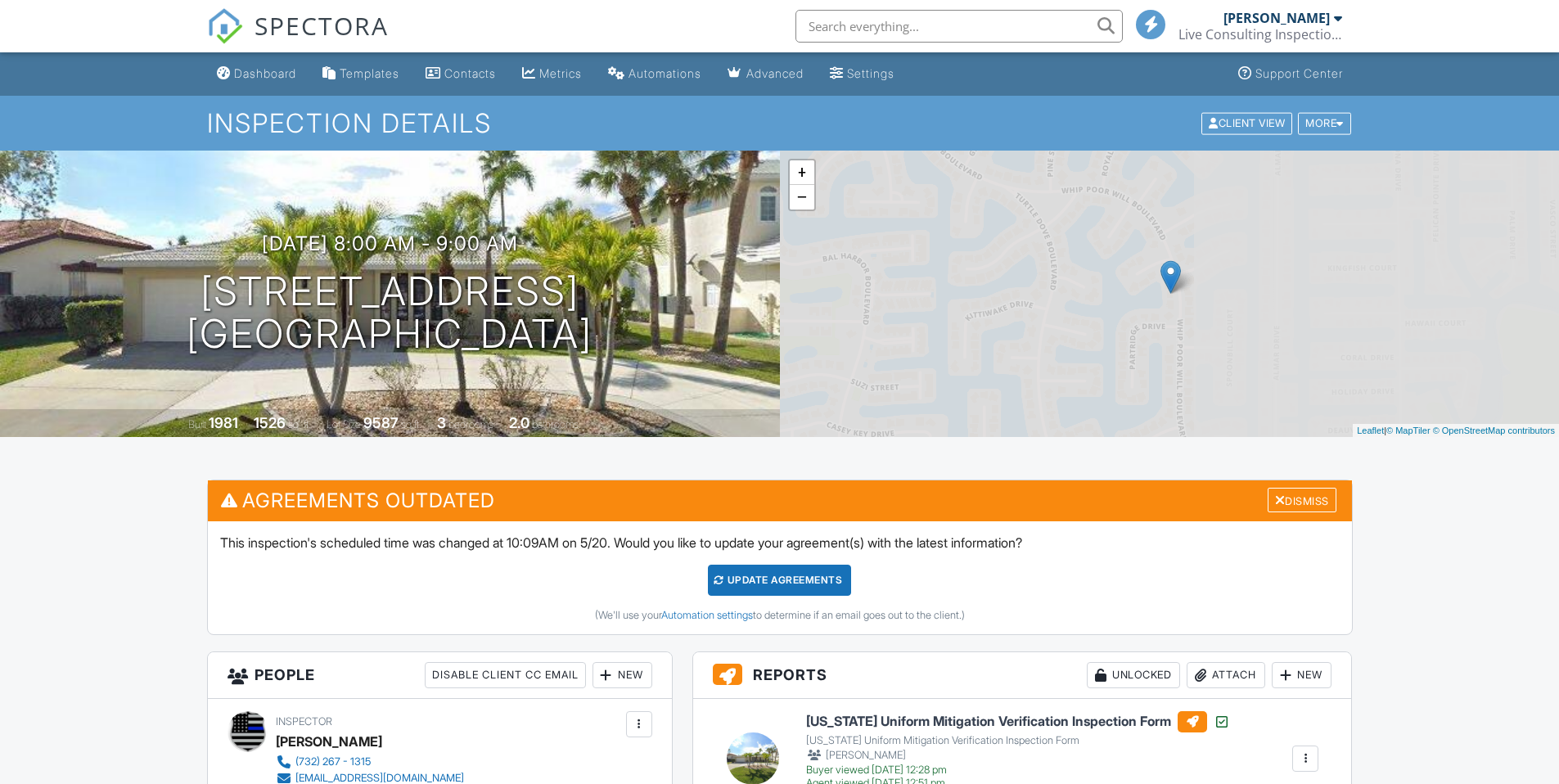 scroll, scrollTop: 0, scrollLeft: 0, axis: both 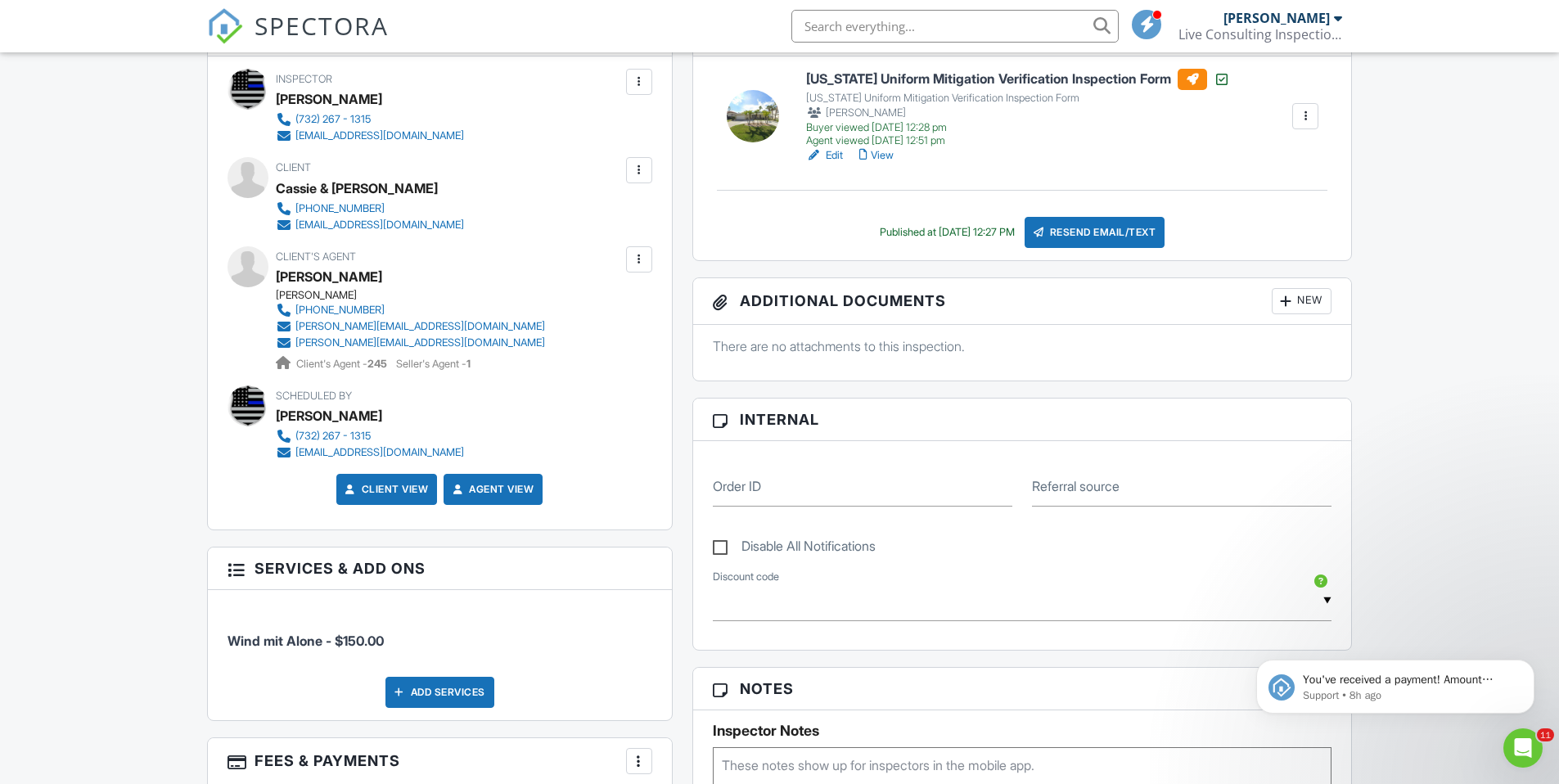 click at bounding box center (955, 26) 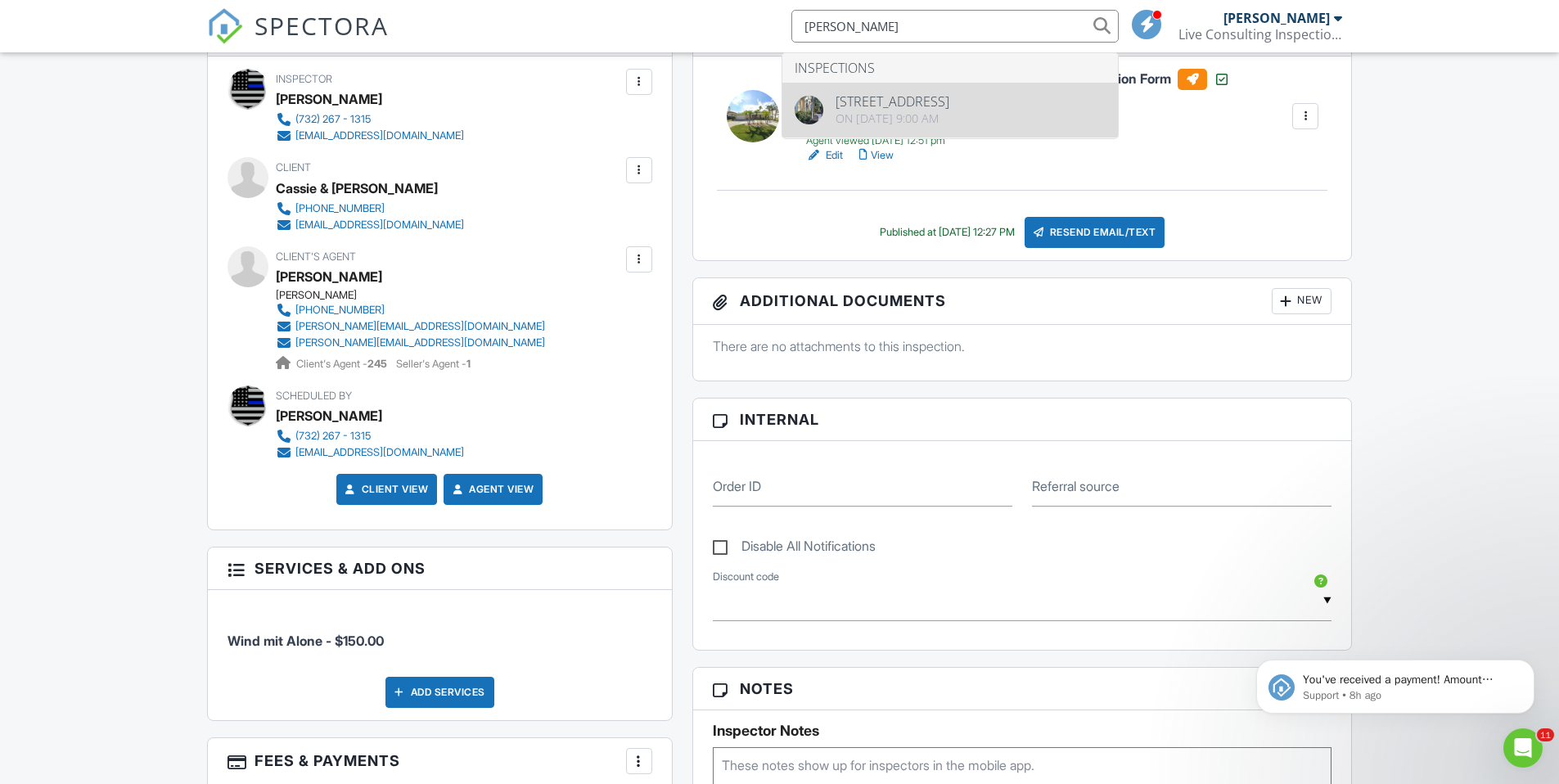 type on "gould" 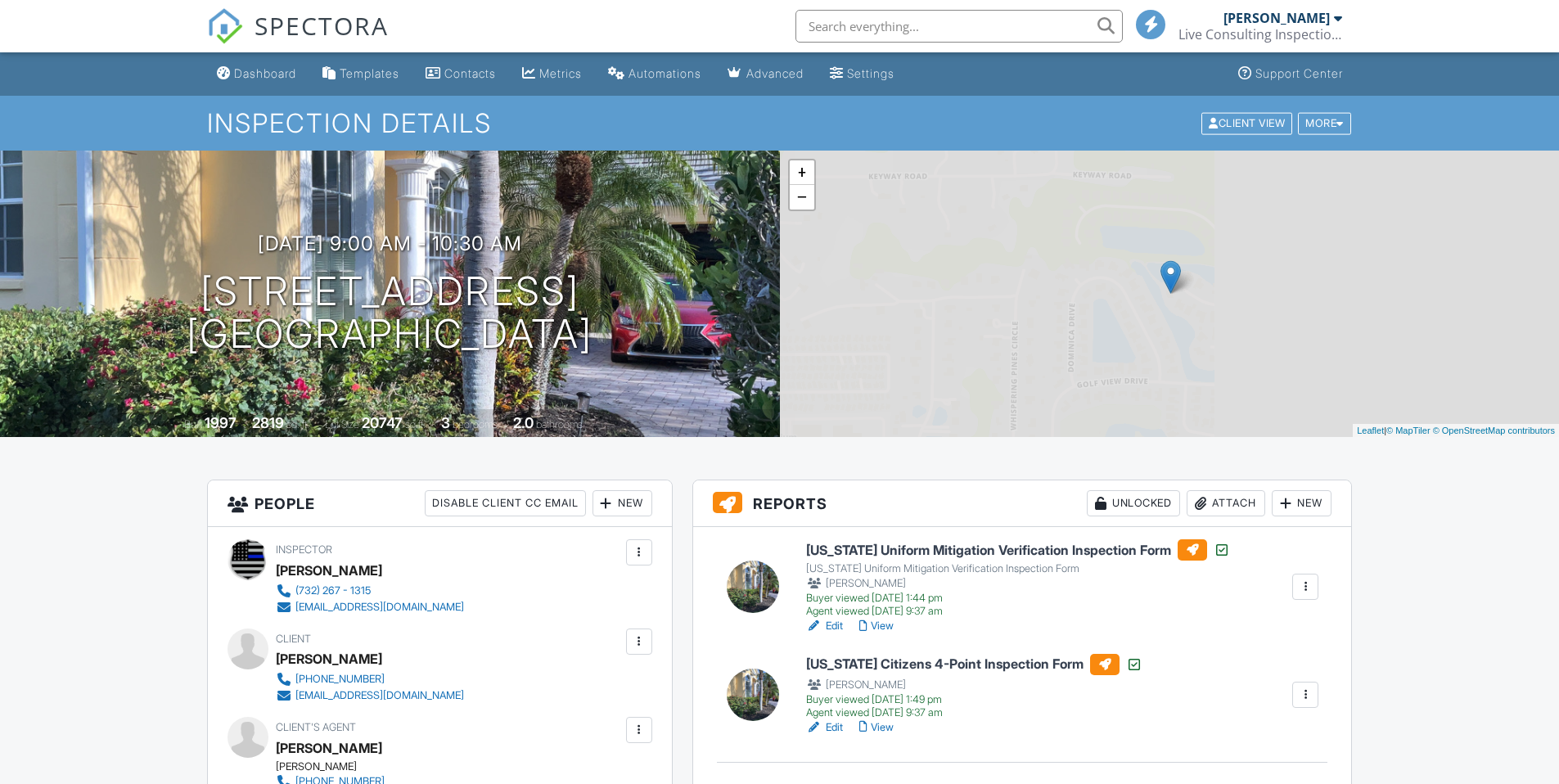 scroll, scrollTop: 0, scrollLeft: 0, axis: both 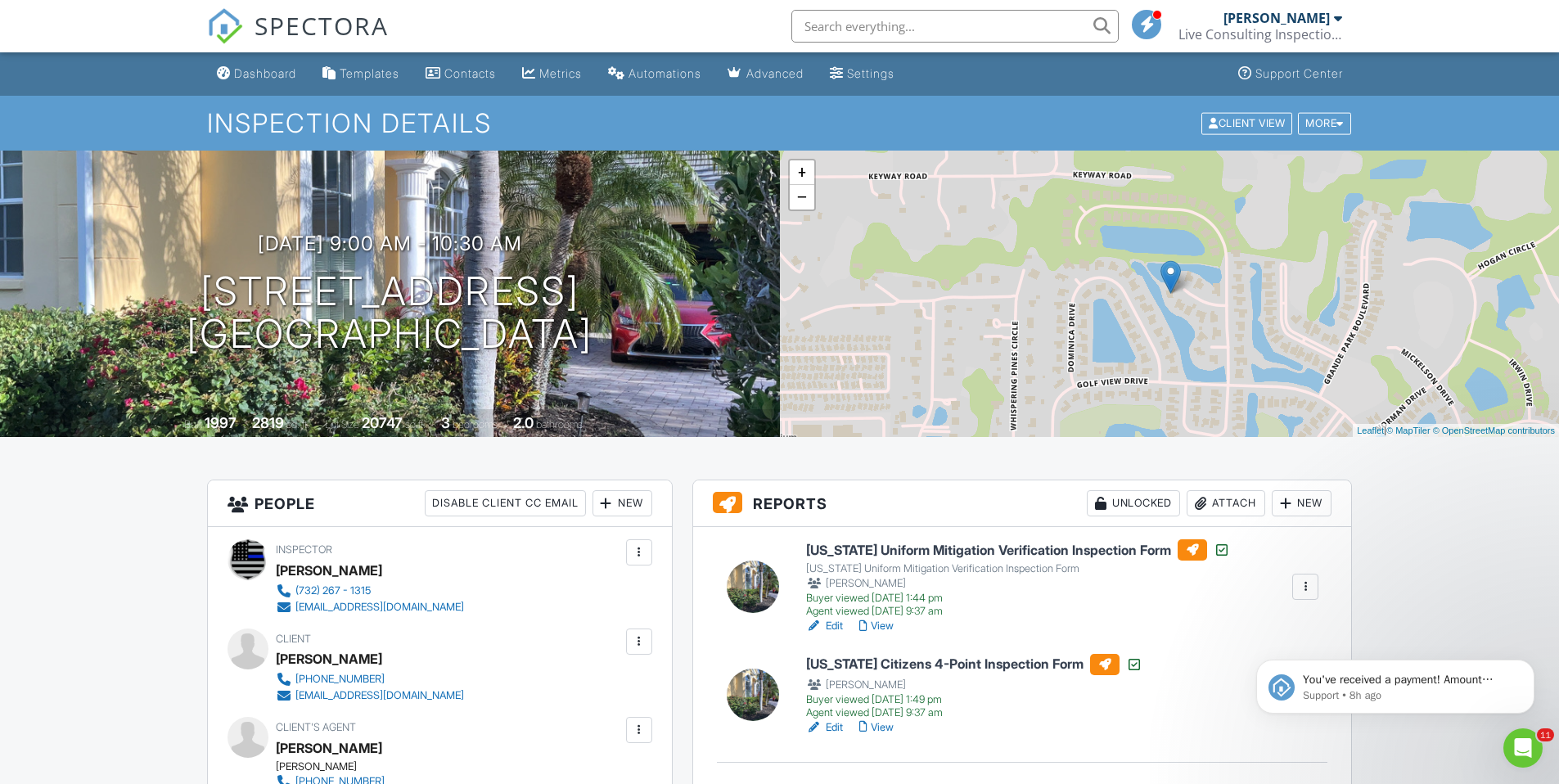 click at bounding box center (955, 26) 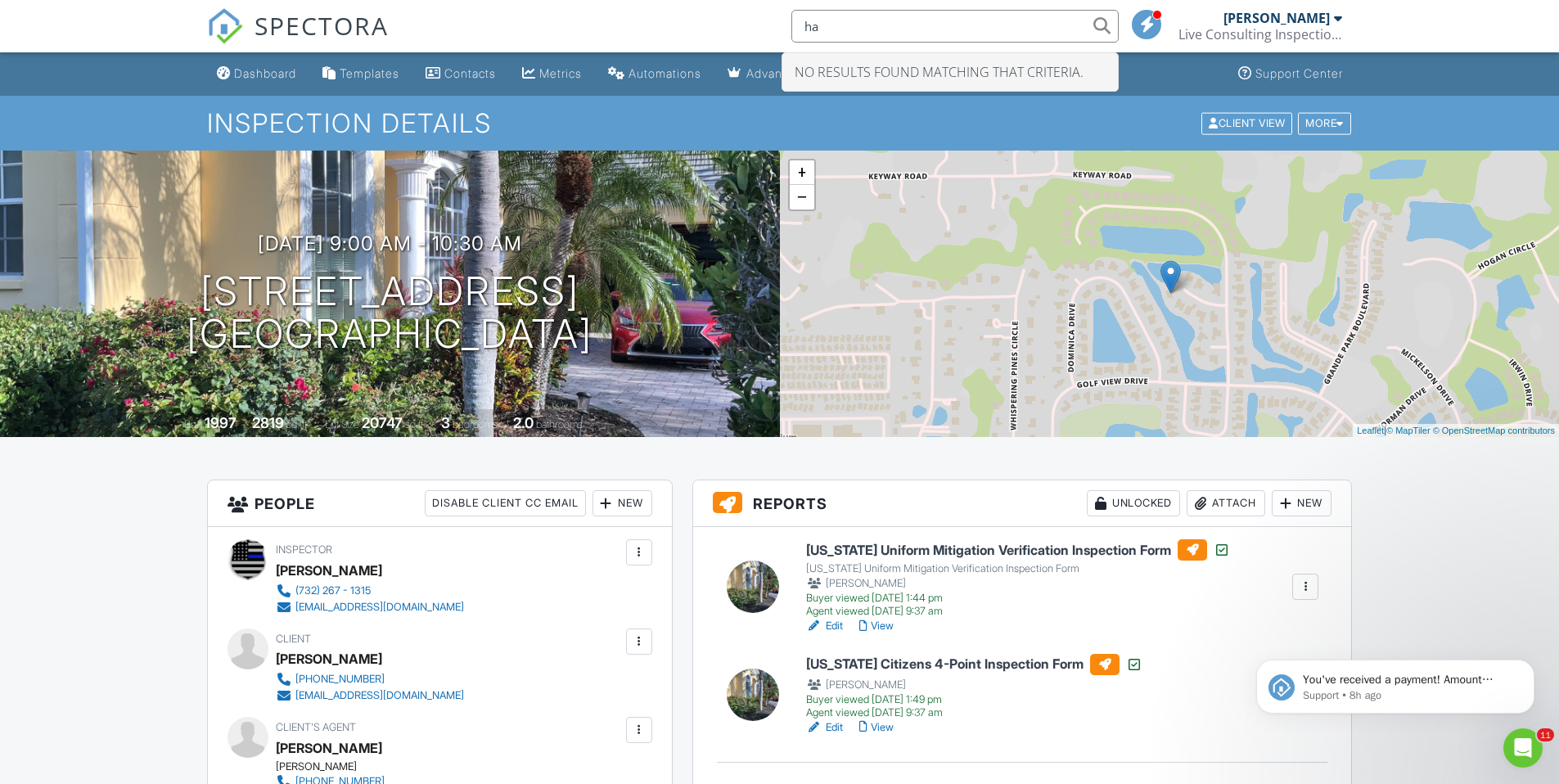 type on "h" 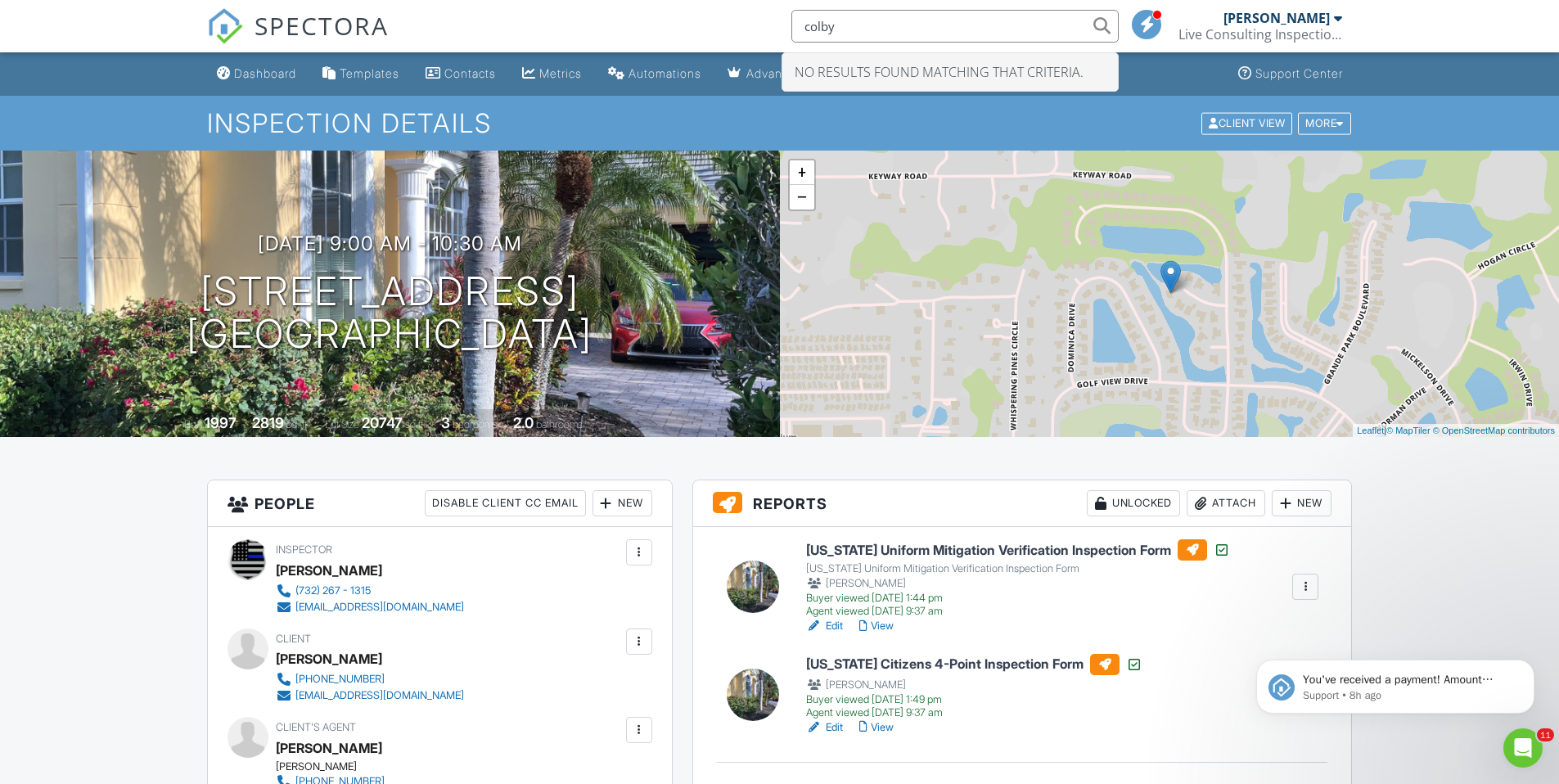 type on "colby" 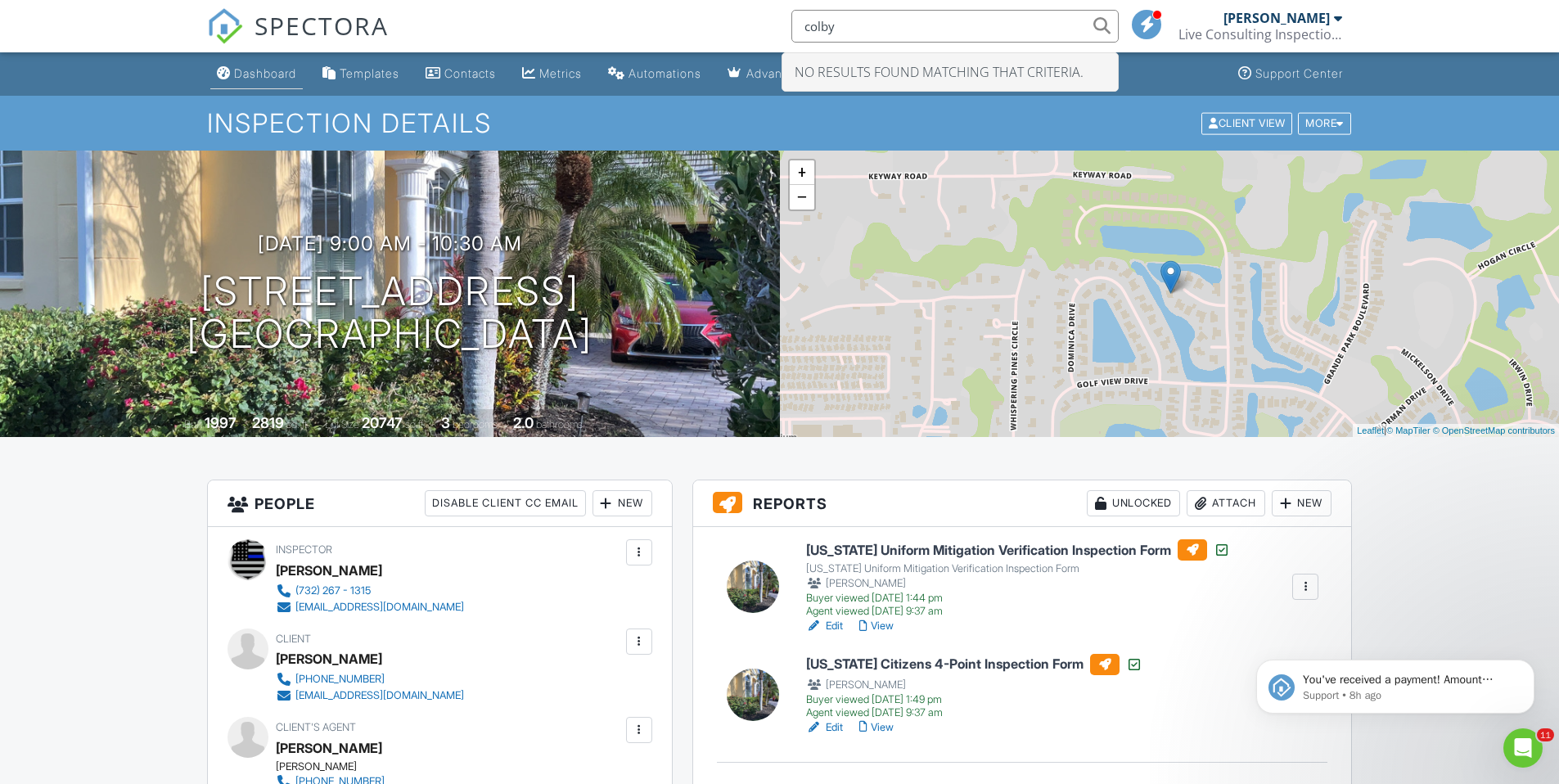 click on "Dashboard" at bounding box center [265, 73] 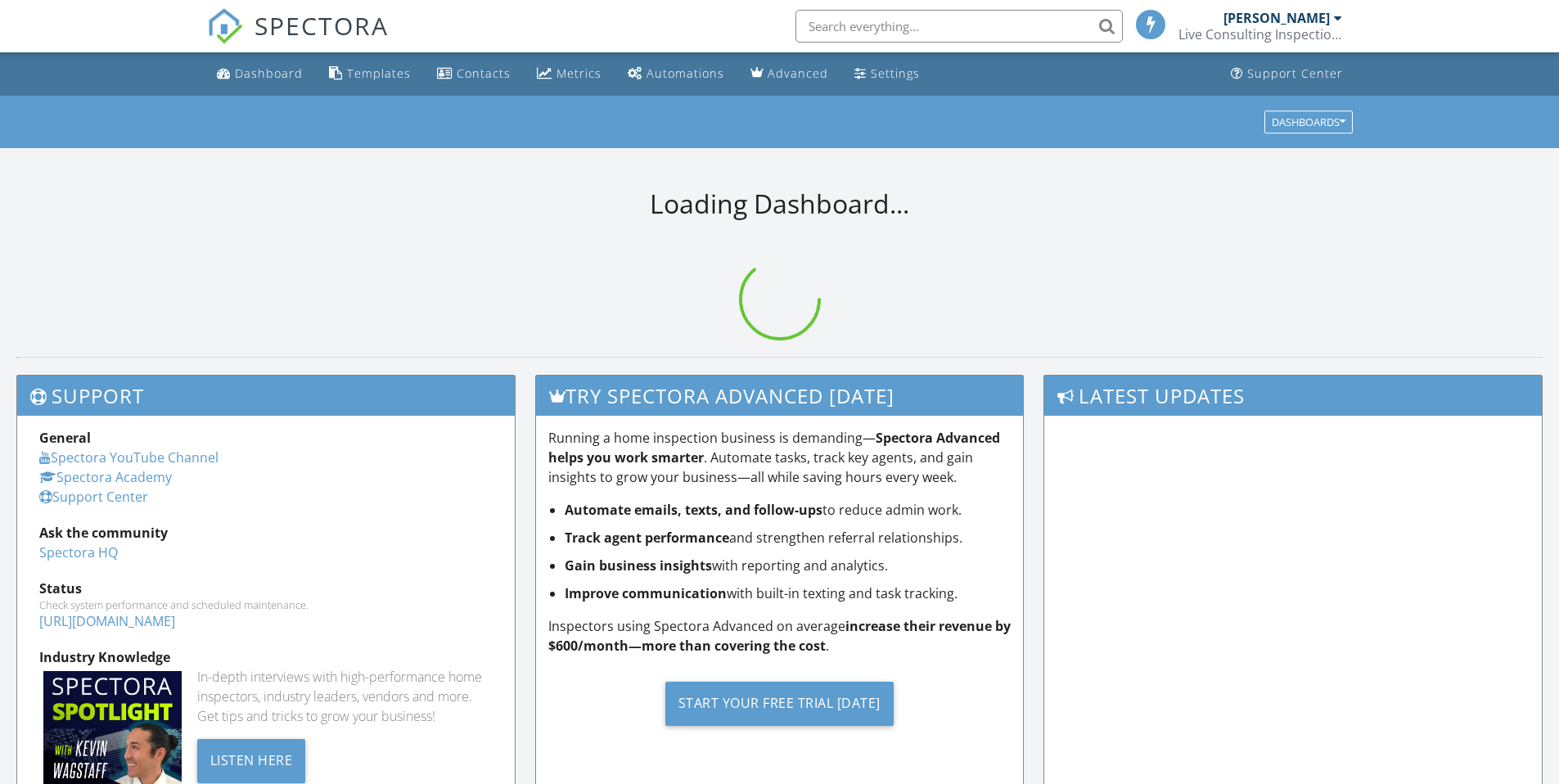 scroll, scrollTop: 0, scrollLeft: 0, axis: both 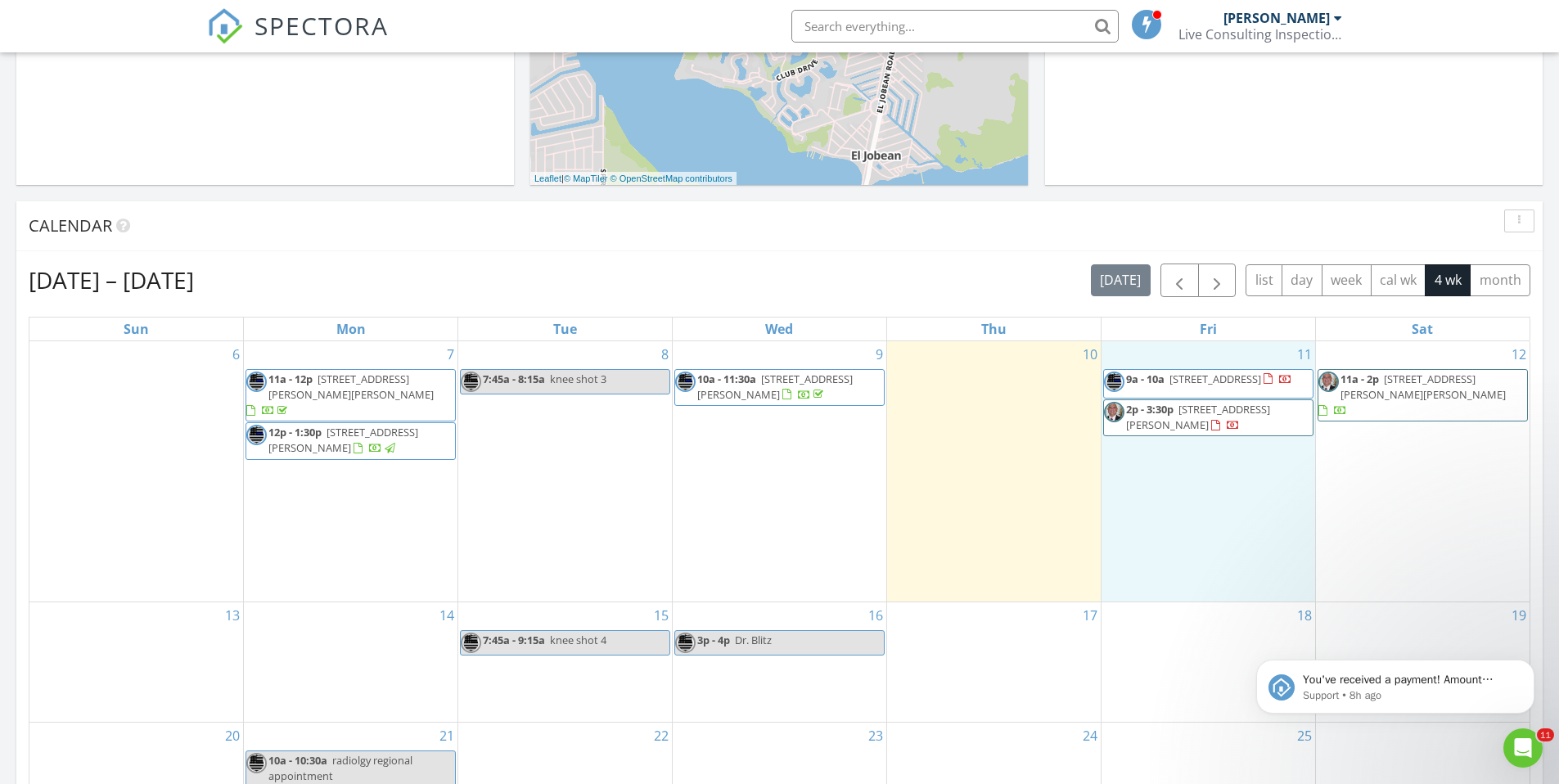 click on "11
9a - 10a
4803 Italy Ave, North Port 34288
2p - 3:30p
1007 Michael Ave Pvt., Lehigh Acres 33936" at bounding box center [1208, 471] 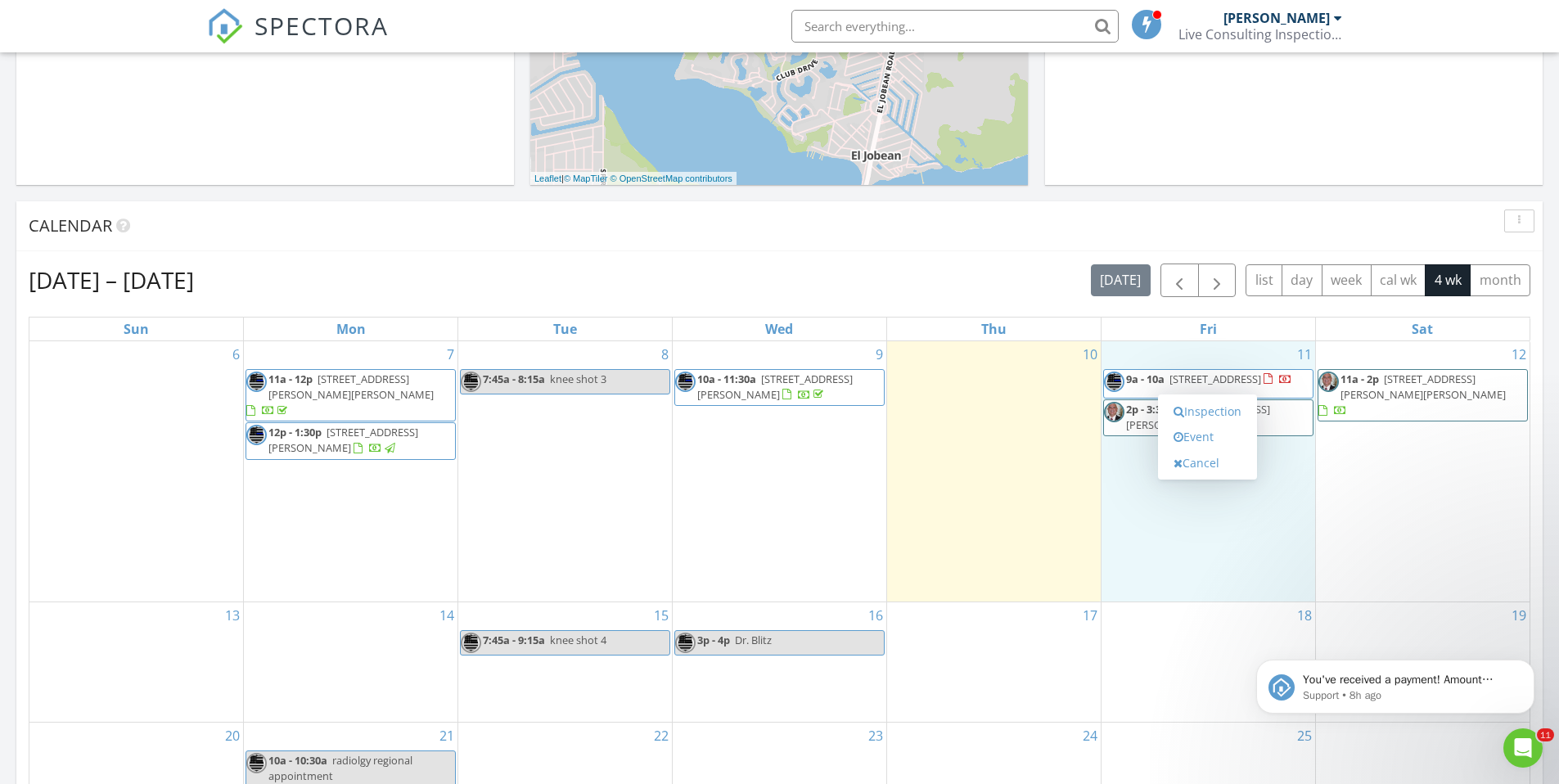 click on "12
11a - 2p
2244 Bahia Lane MH, North Fort Myers 33917" at bounding box center [1422, 471] 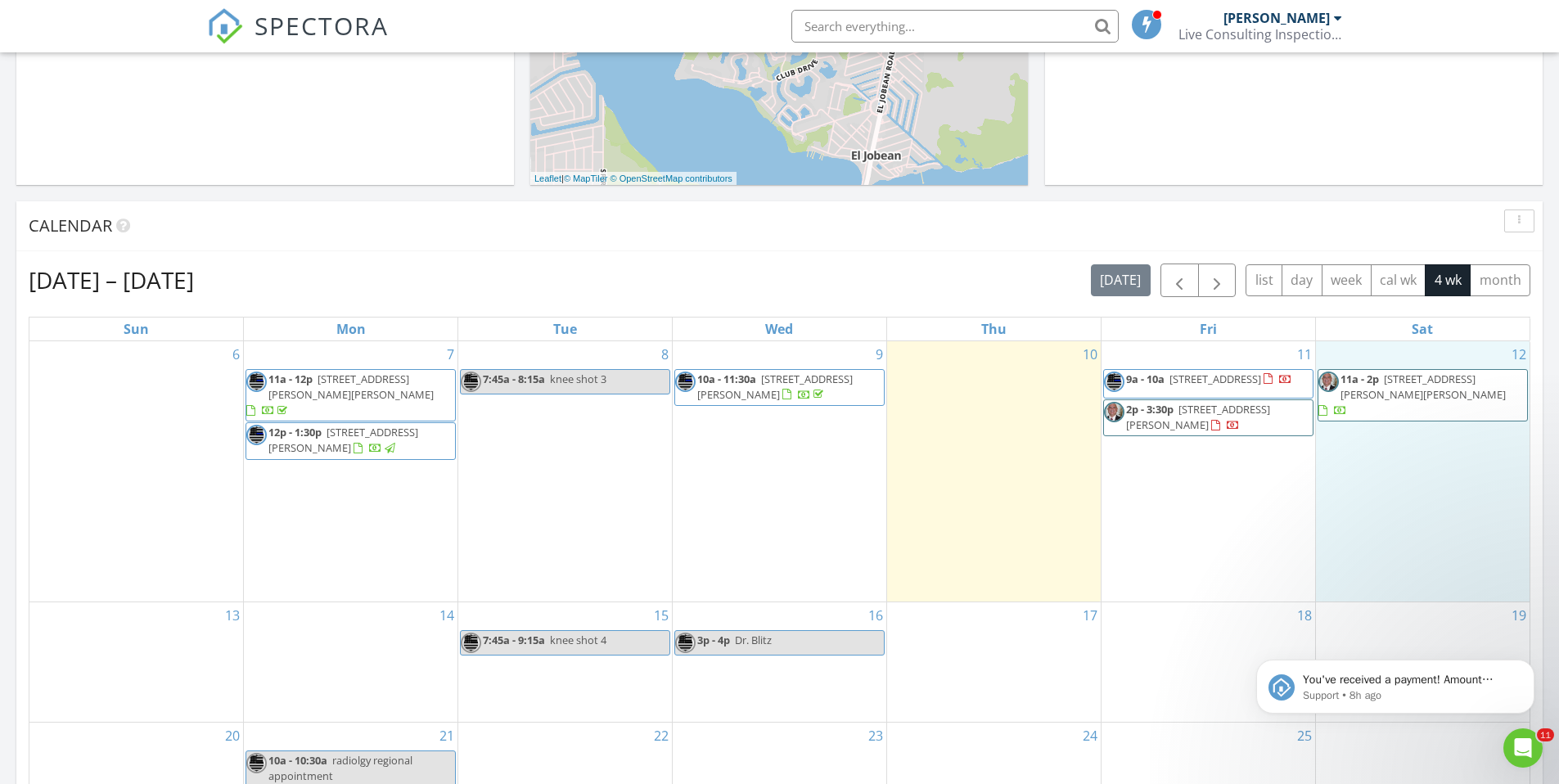 click on "[STREET_ADDRESS][PERSON_NAME]" at bounding box center (1198, 417) 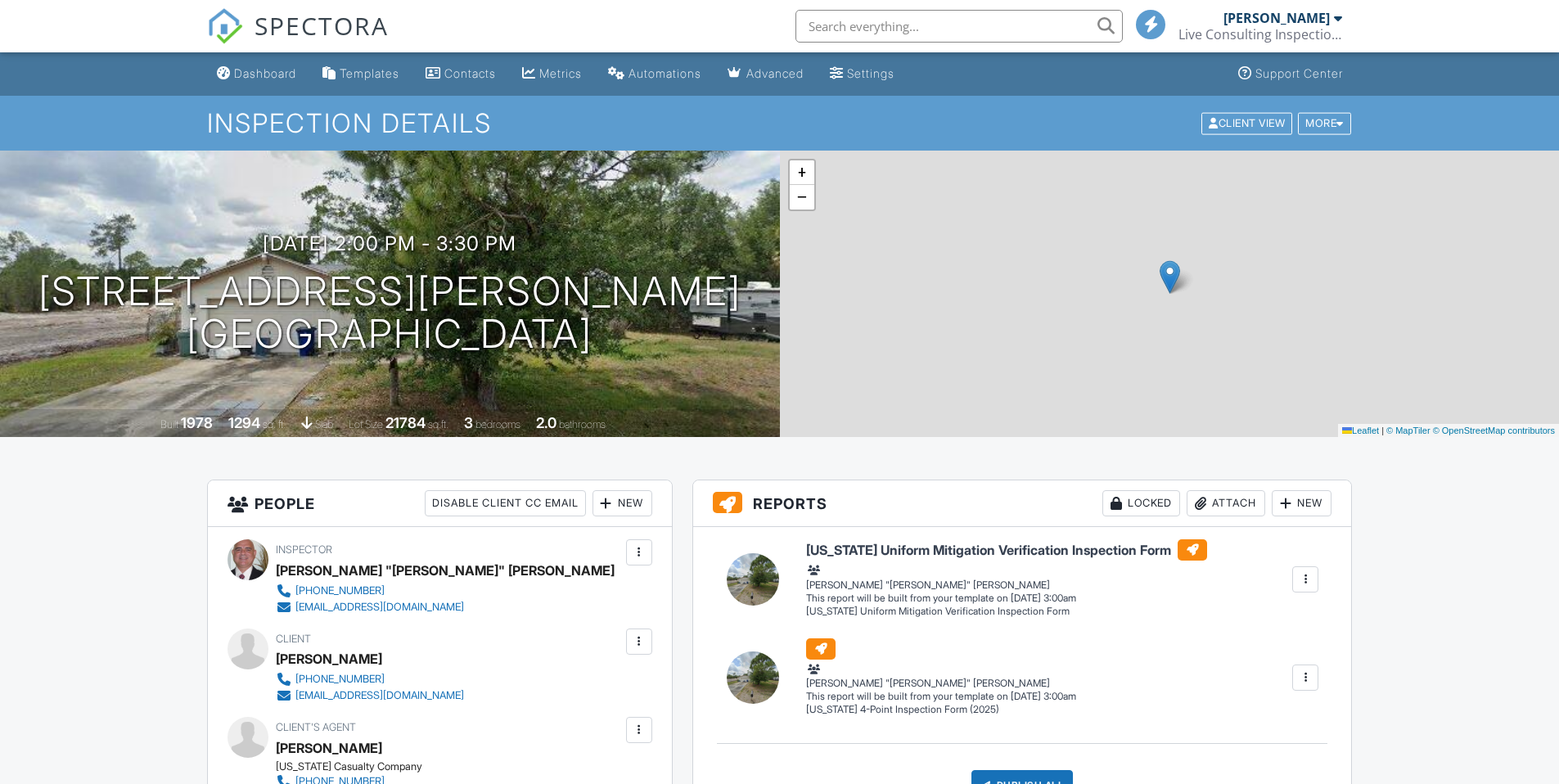 scroll, scrollTop: 0, scrollLeft: 0, axis: both 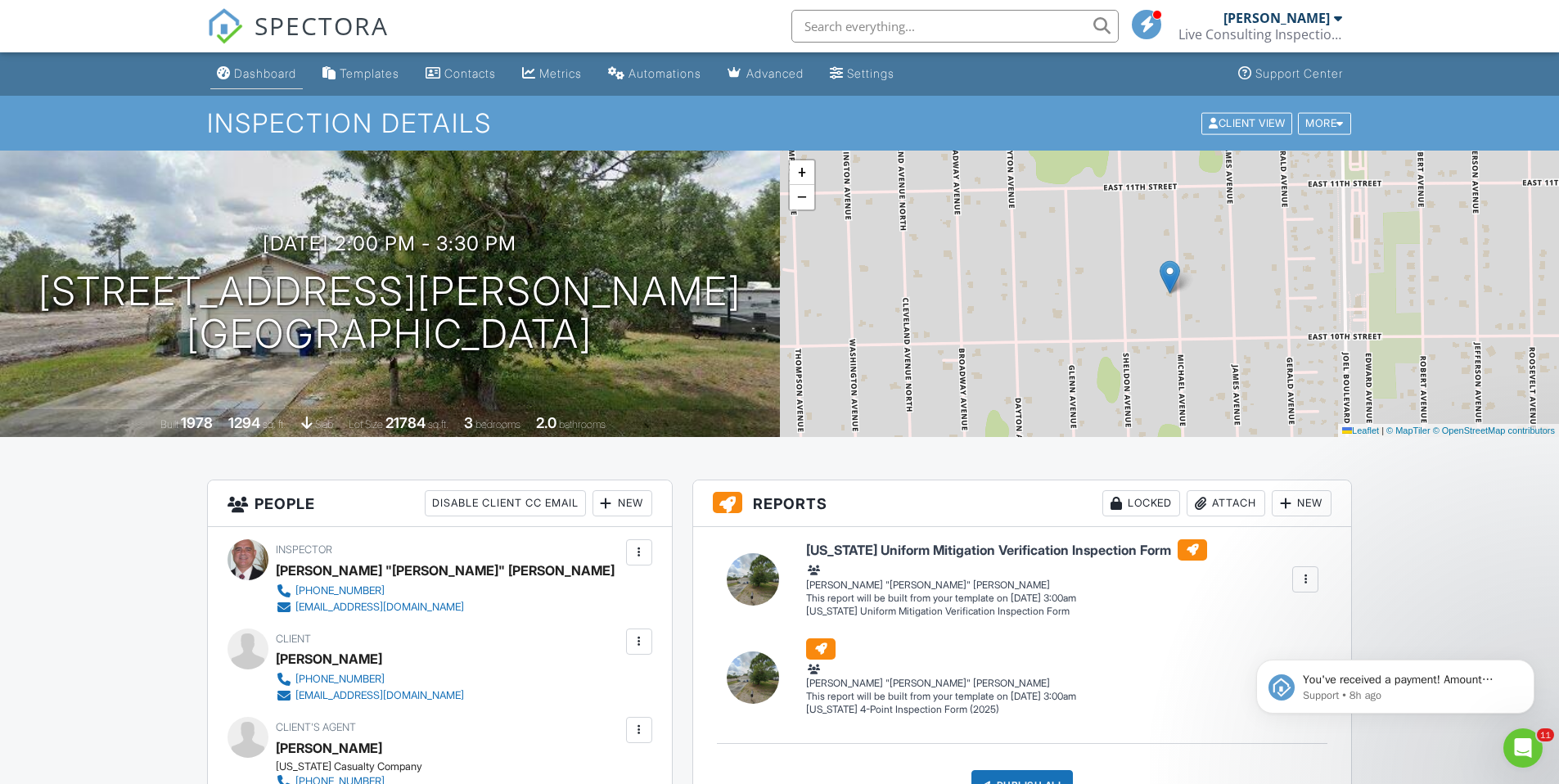 click on "Dashboard" at bounding box center (265, 73) 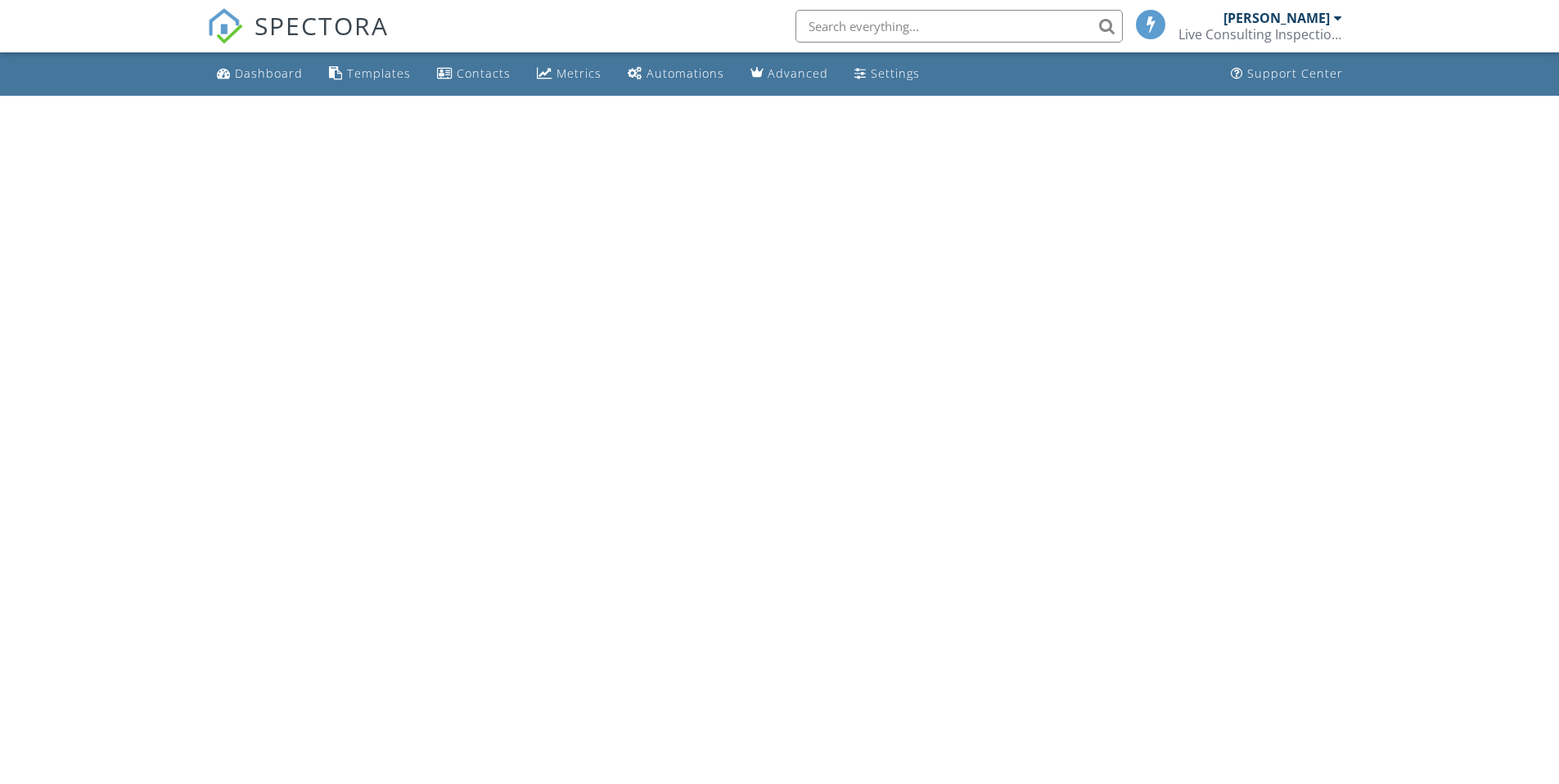 scroll, scrollTop: 0, scrollLeft: 0, axis: both 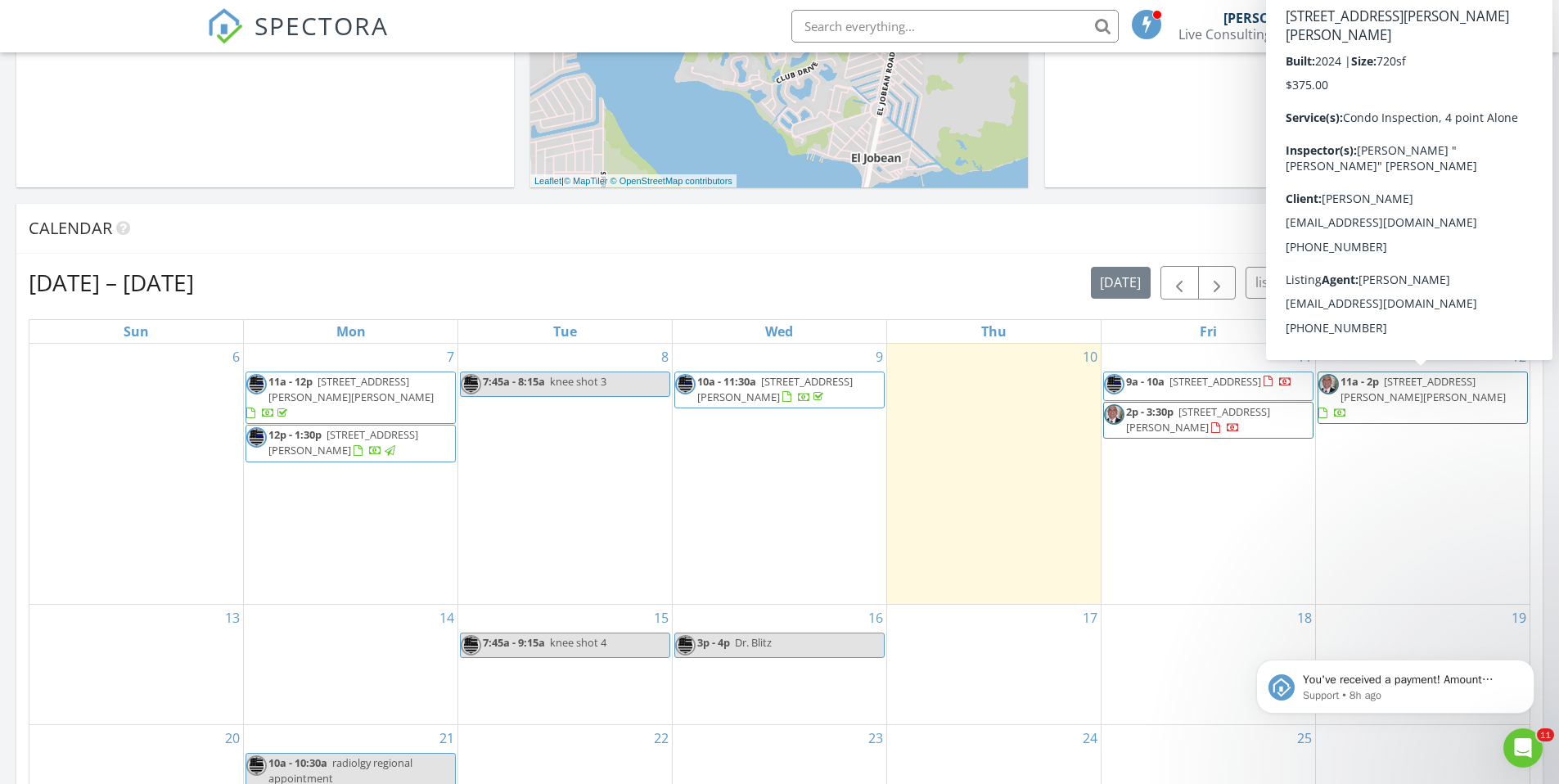 click on "[STREET_ADDRESS][PERSON_NAME][PERSON_NAME]" at bounding box center (1423, 389) 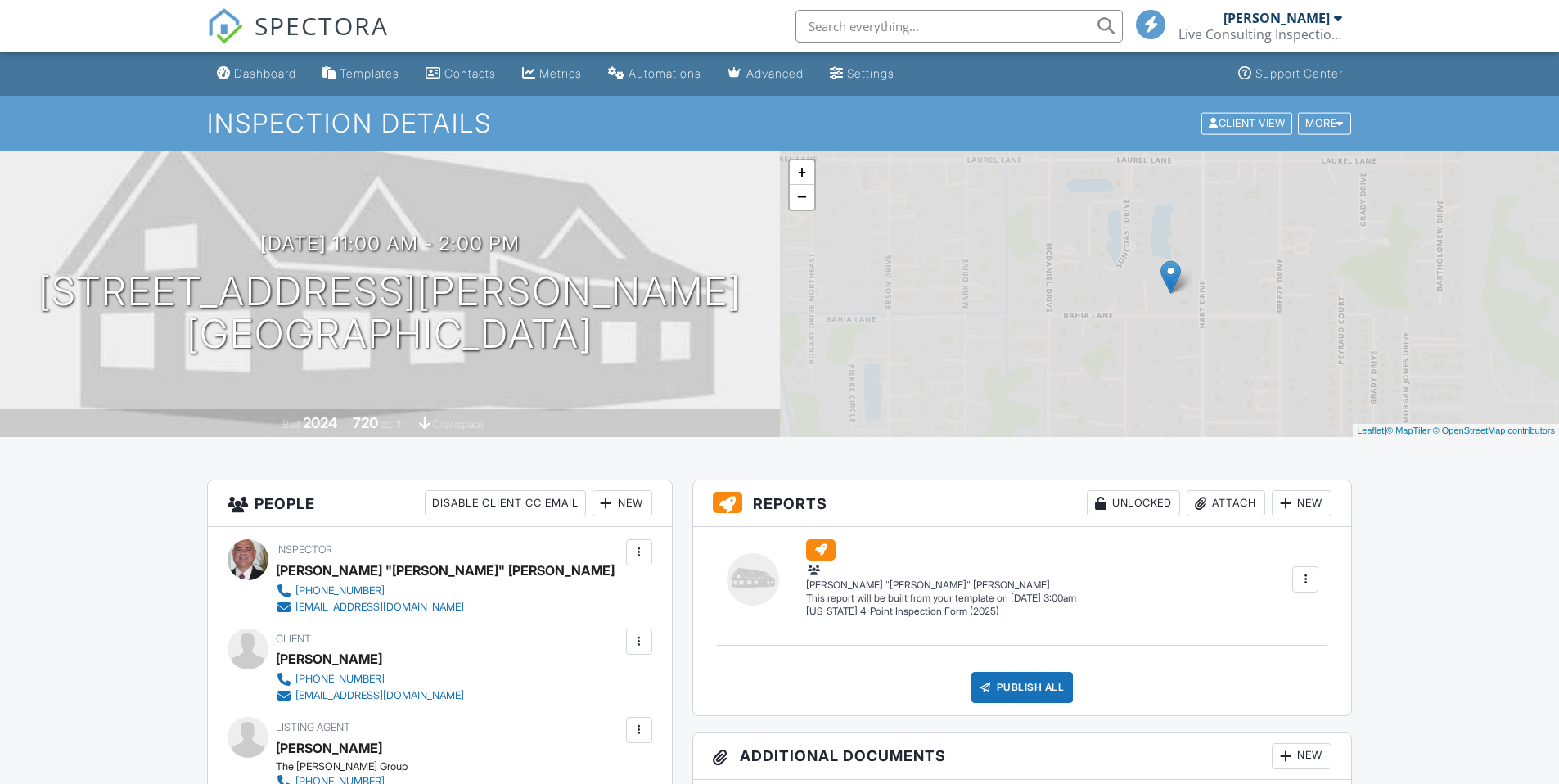 scroll, scrollTop: 0, scrollLeft: 0, axis: both 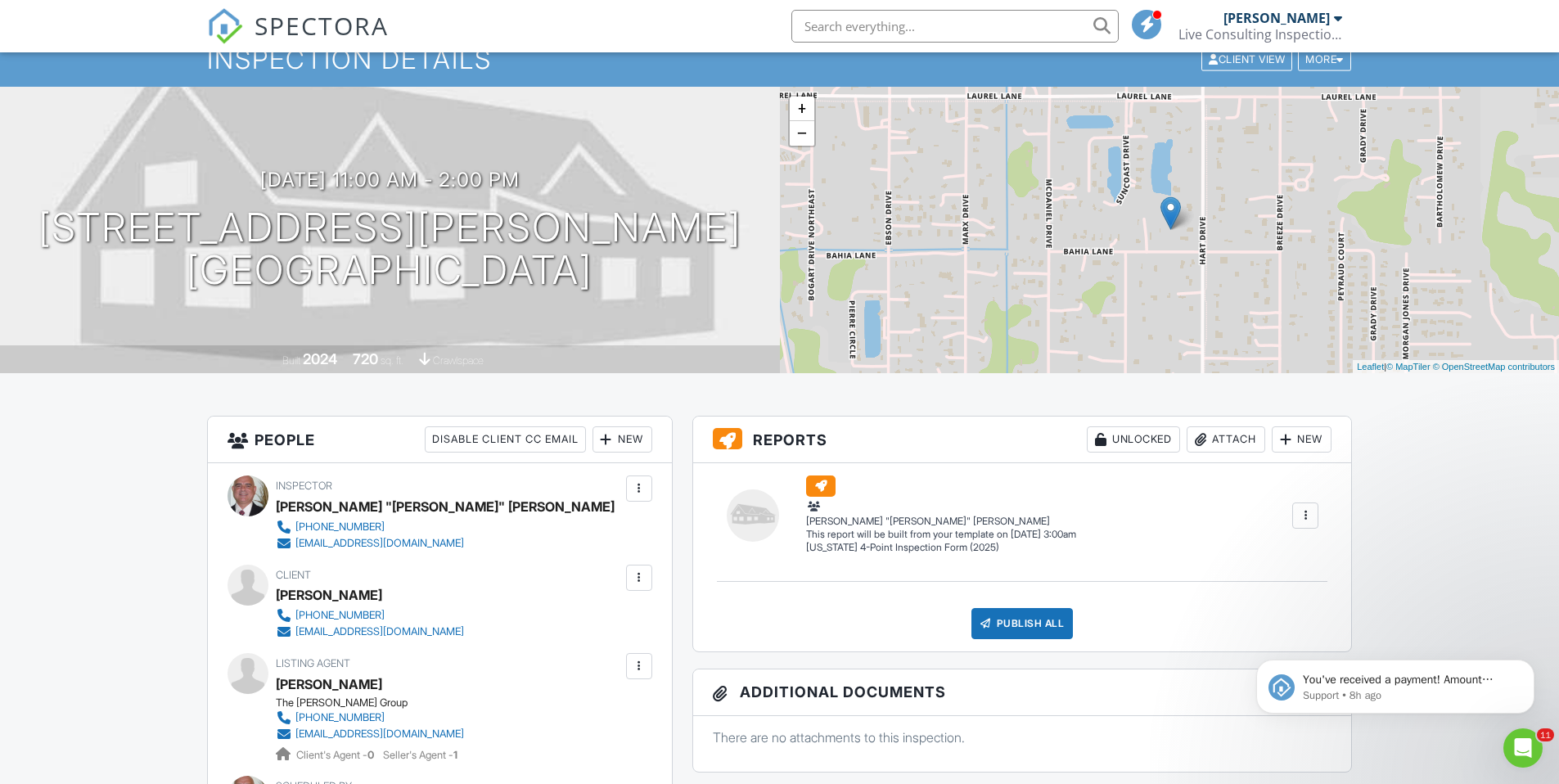 click at bounding box center (1305, 516) 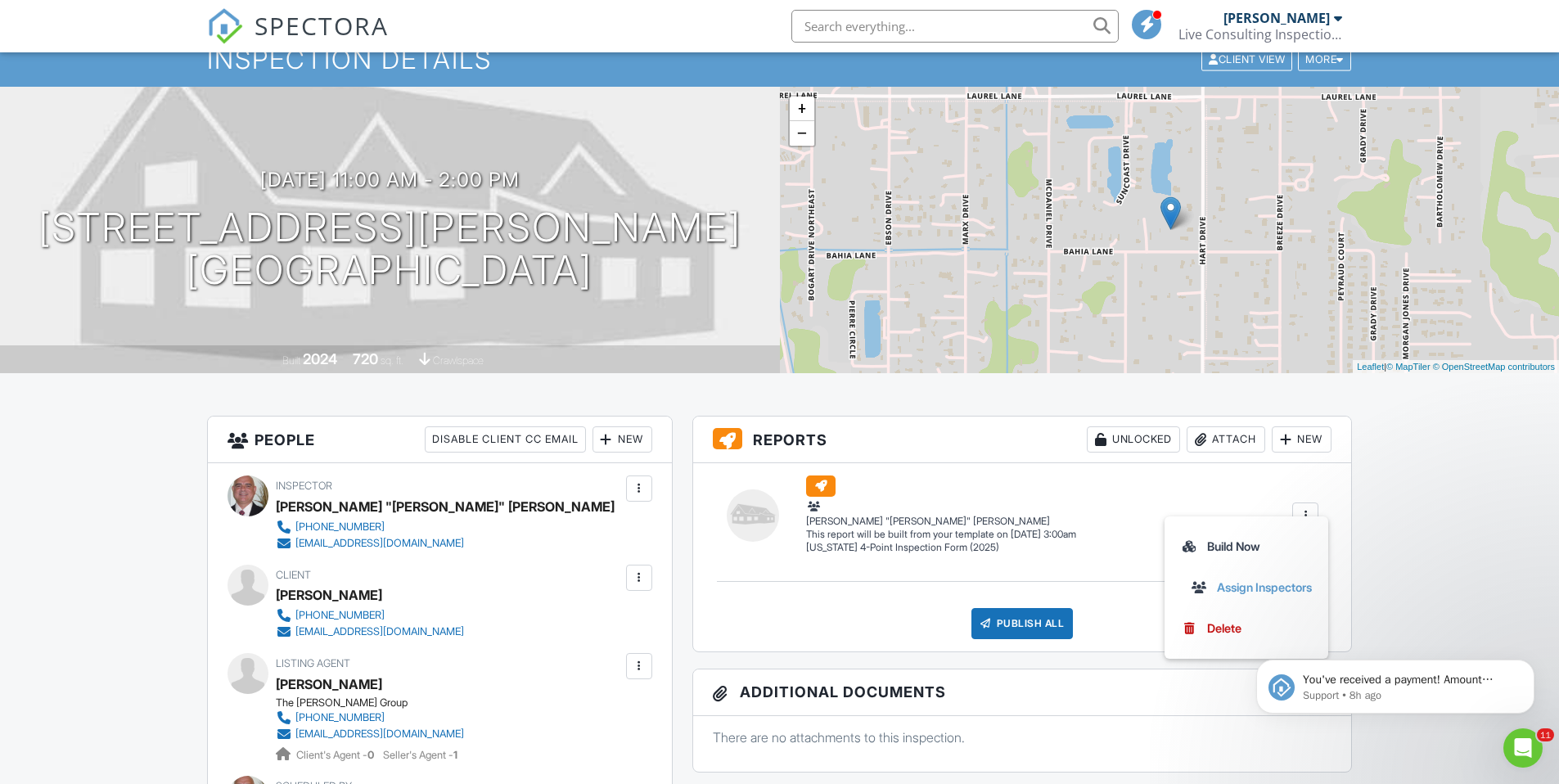 click on "(Untitled report)
Florida 4-Point Inspection Form (2025)
Noel "Tony" Figueroa
Edit
View
Florida 4-Point Inspection Form (2025)
Noel "Tony" Figueroa
This report will be built from your template on 07/12/25  3:00am
Quick Publish
Assign Inspectors
Copy
Build Now
Assign Inspectors
Delete" at bounding box center [1062, 515] 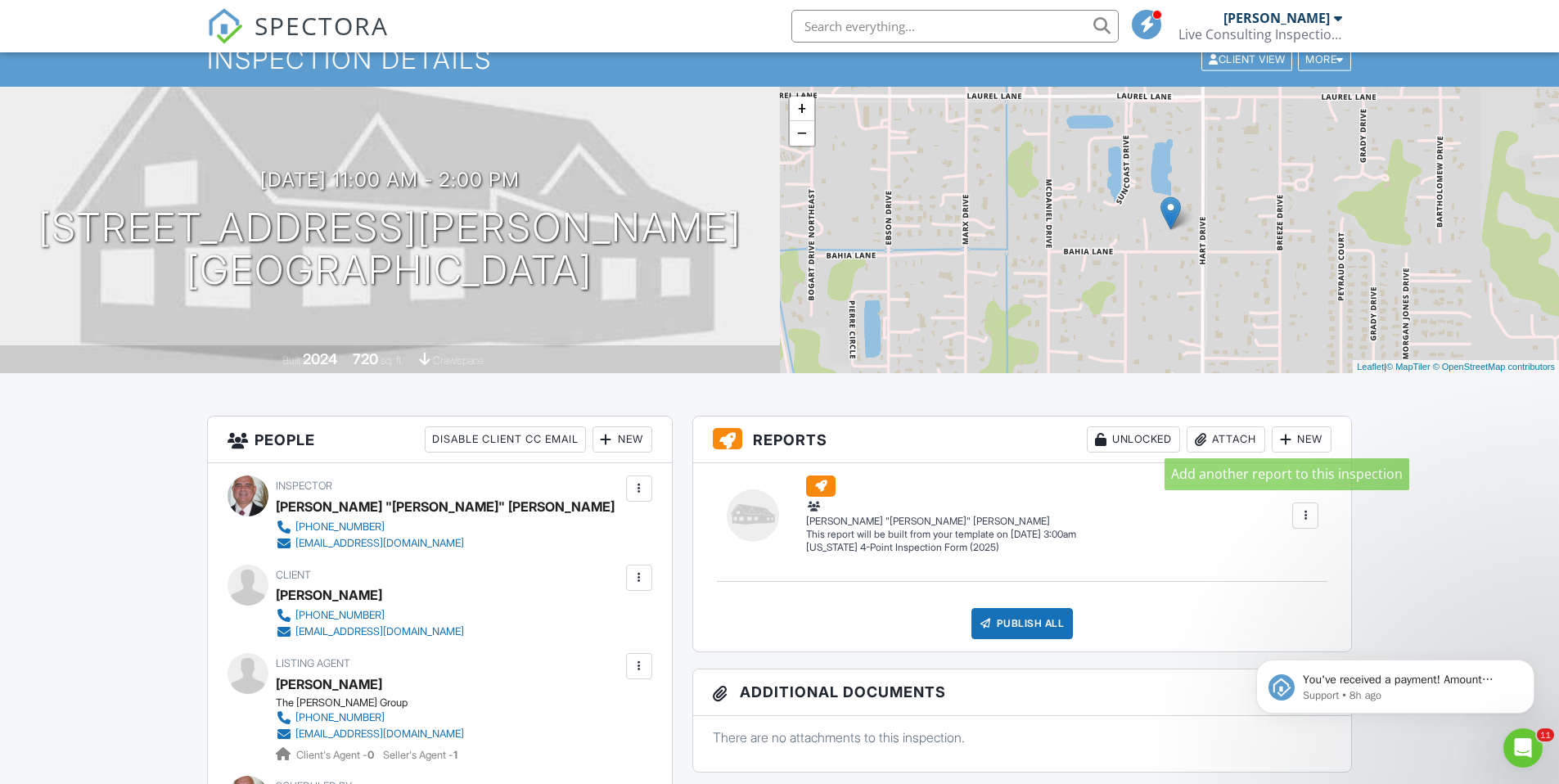 click at bounding box center [1286, 439] 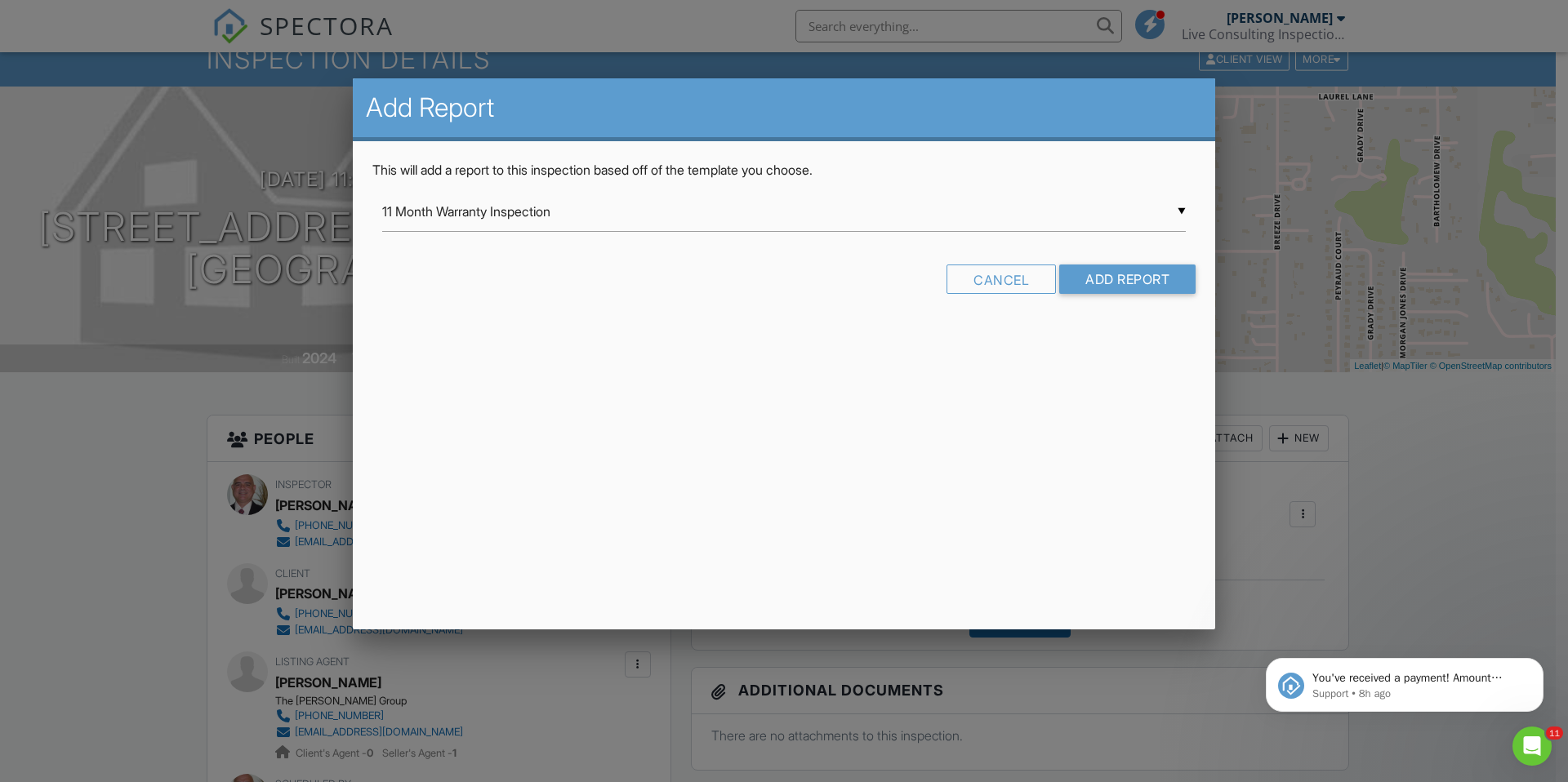 click on "▼ 11 Month Warranty Inspection 11 Month Warranty Inspection Condo Report Detached Garage FABI SOP LCI - Copy with narrative LCI Inspection Report 2025 LCI Post Hurricane Claim Inspection LCI Post Hurricane Inspection  Pre Hurricane Inspection Swimming Pool and Spa Template Drone Inspection Form Florida 4-Point Inspection Form (2025) Florida Citizens Roof Inspection Form Florida Uniform Mitigation Verification Inspection Form  HomeBinder Appliance Info Summary Inspection  11 Month Warranty Inspection
Condo Report
Detached Garage
FABI SOP LCI - Copy with narrative
LCI Inspection Report 2025
LCI Post Hurricane Claim Inspection
LCI Post Hurricane Inspection
Pre Hurricane Inspection
Swimming Pool and Spa Template
Drone Inspection Form
Florida 4-Point Inspection Form (2025)
Florida Citizens Roof Inspection Form
Florida Uniform Mitigation Verification Inspection Form
HomeBinder Appliance Info
Summary Inspection" at bounding box center (784, 211) 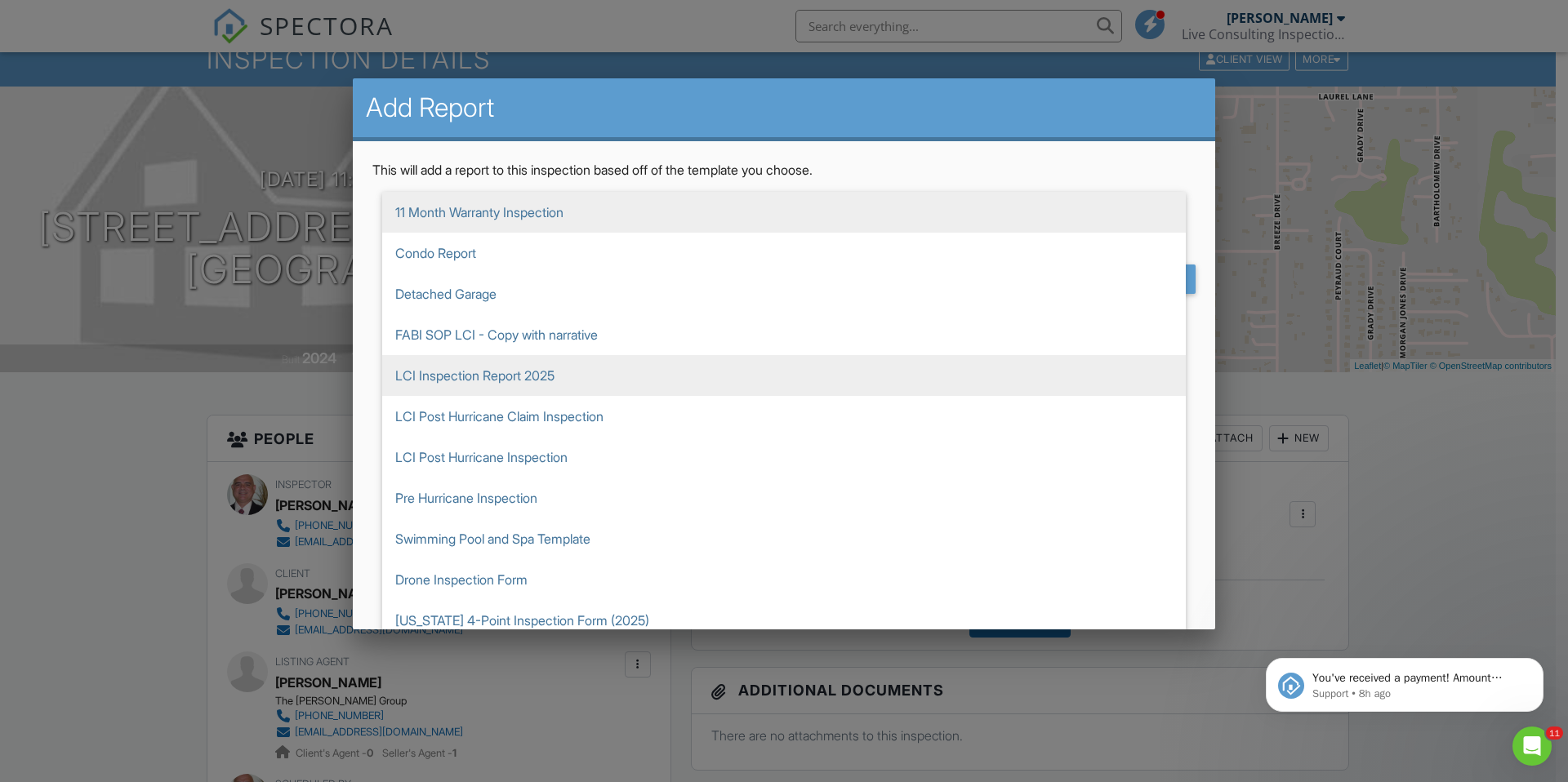click on "LCI Inspection Report 2025" at bounding box center (784, 375) 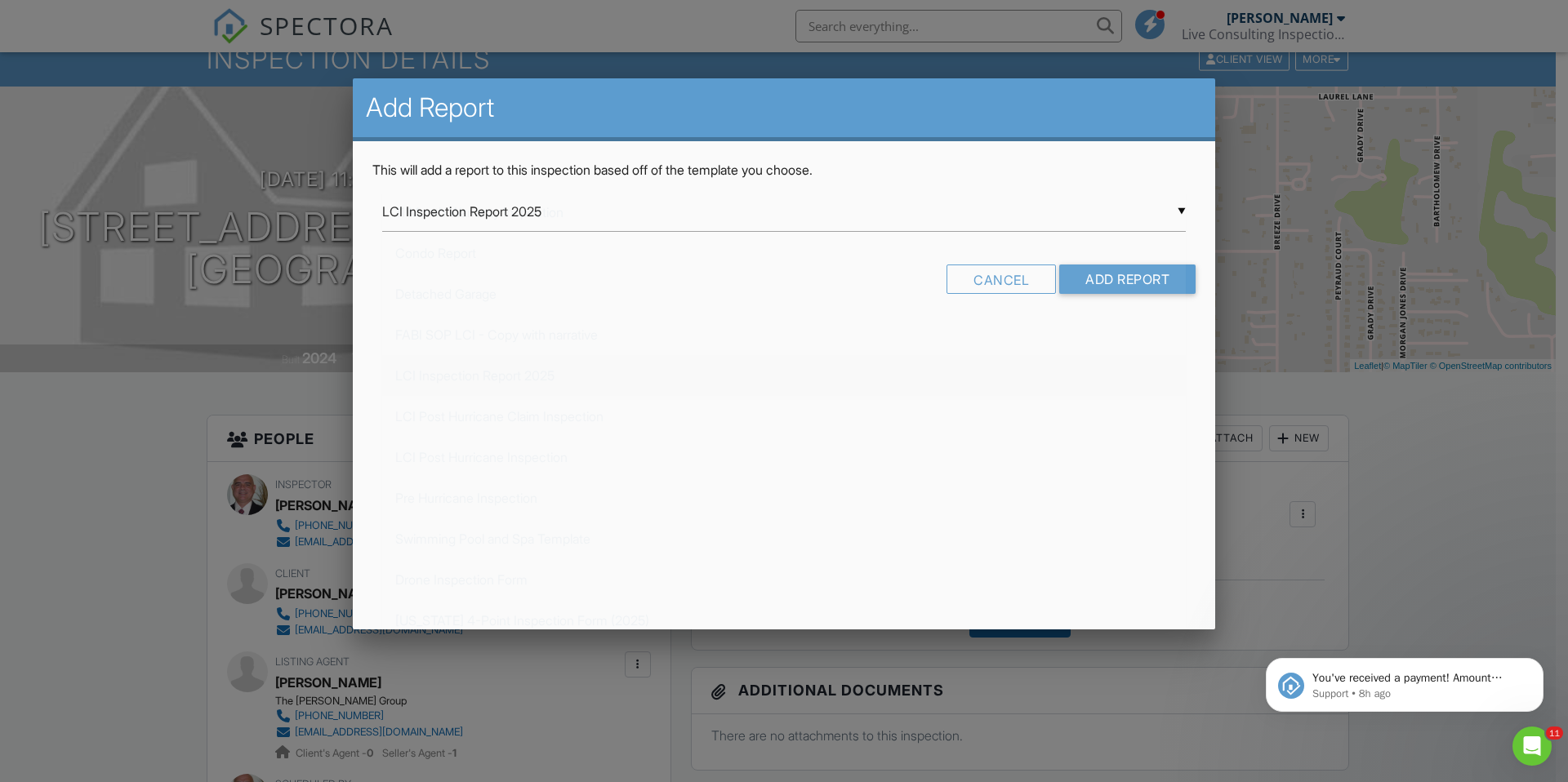 scroll, scrollTop: 0, scrollLeft: 0, axis: both 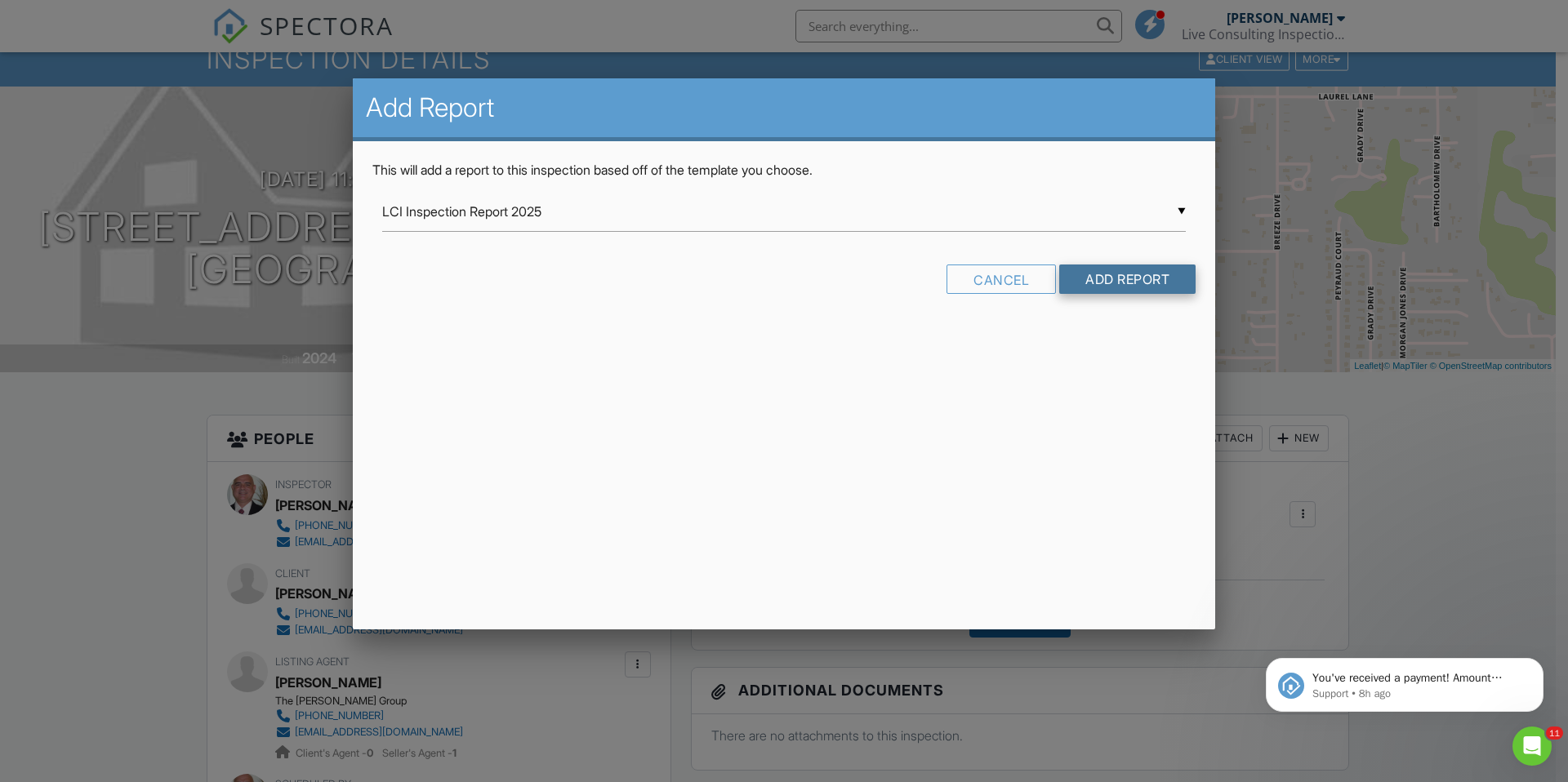 click on "Add Report" at bounding box center (1127, 279) 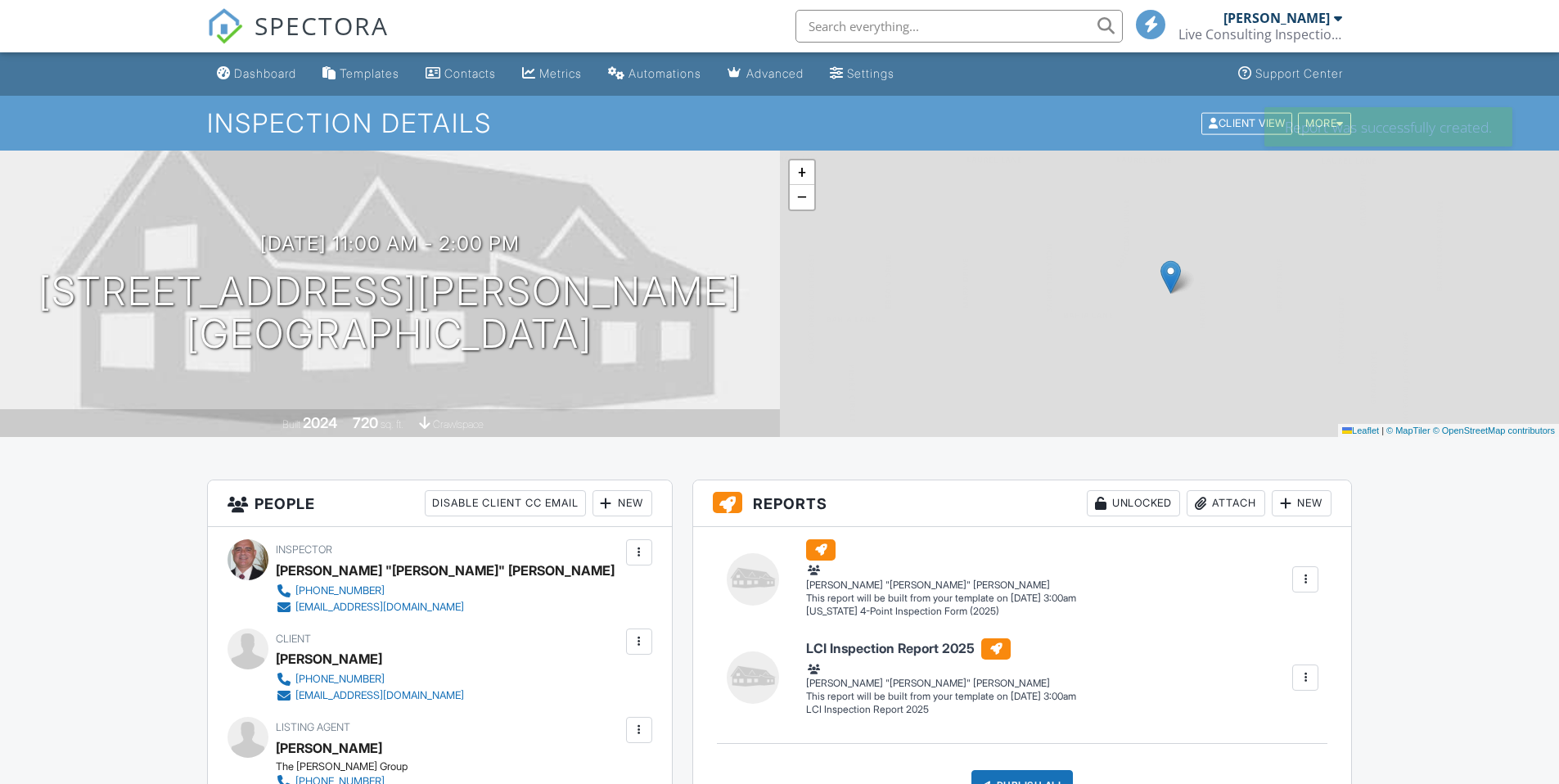 scroll, scrollTop: 0, scrollLeft: 0, axis: both 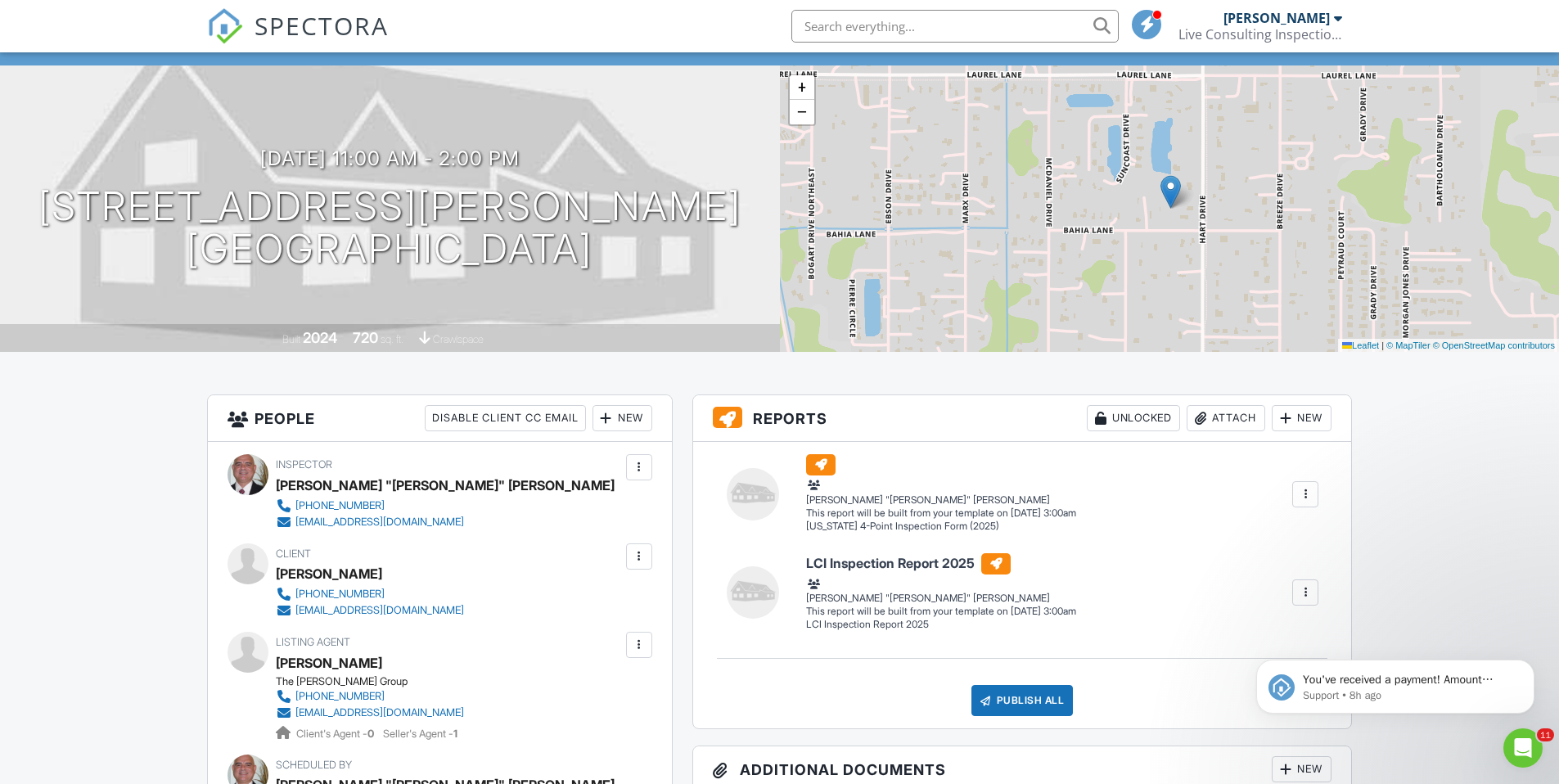click at bounding box center (1305, 494) 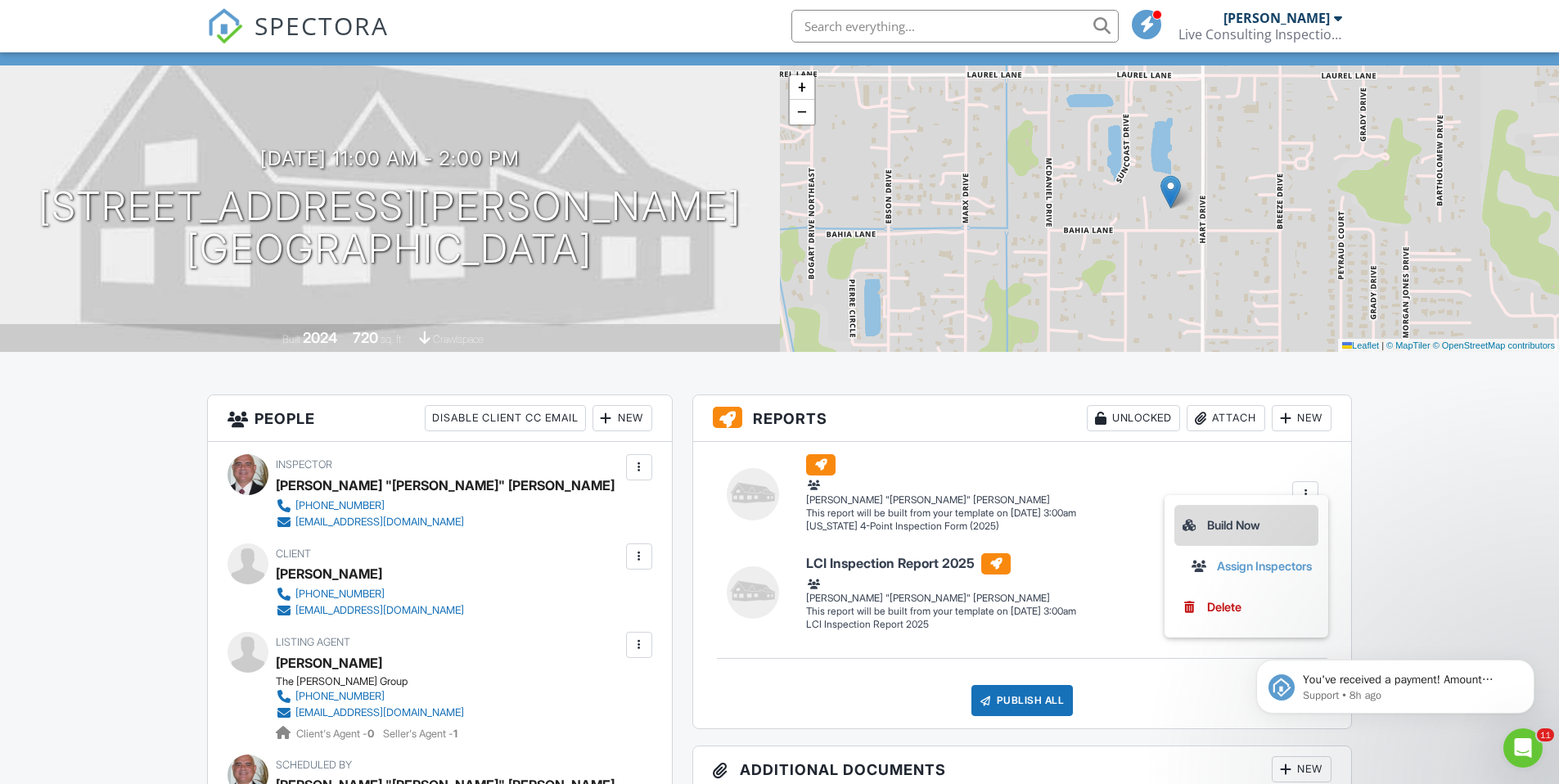 click on "Build Now" at bounding box center [1246, 525] 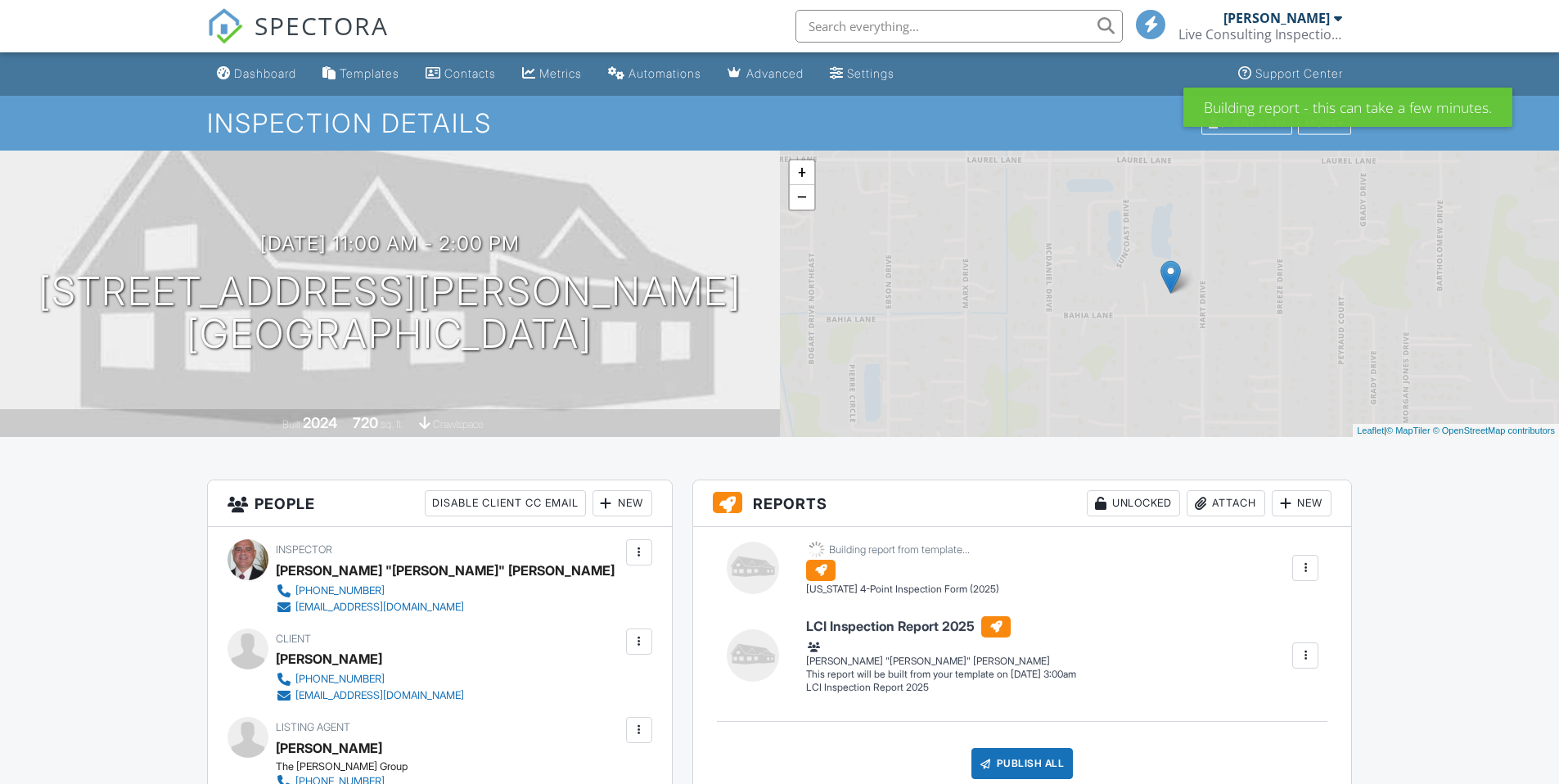 scroll, scrollTop: 0, scrollLeft: 0, axis: both 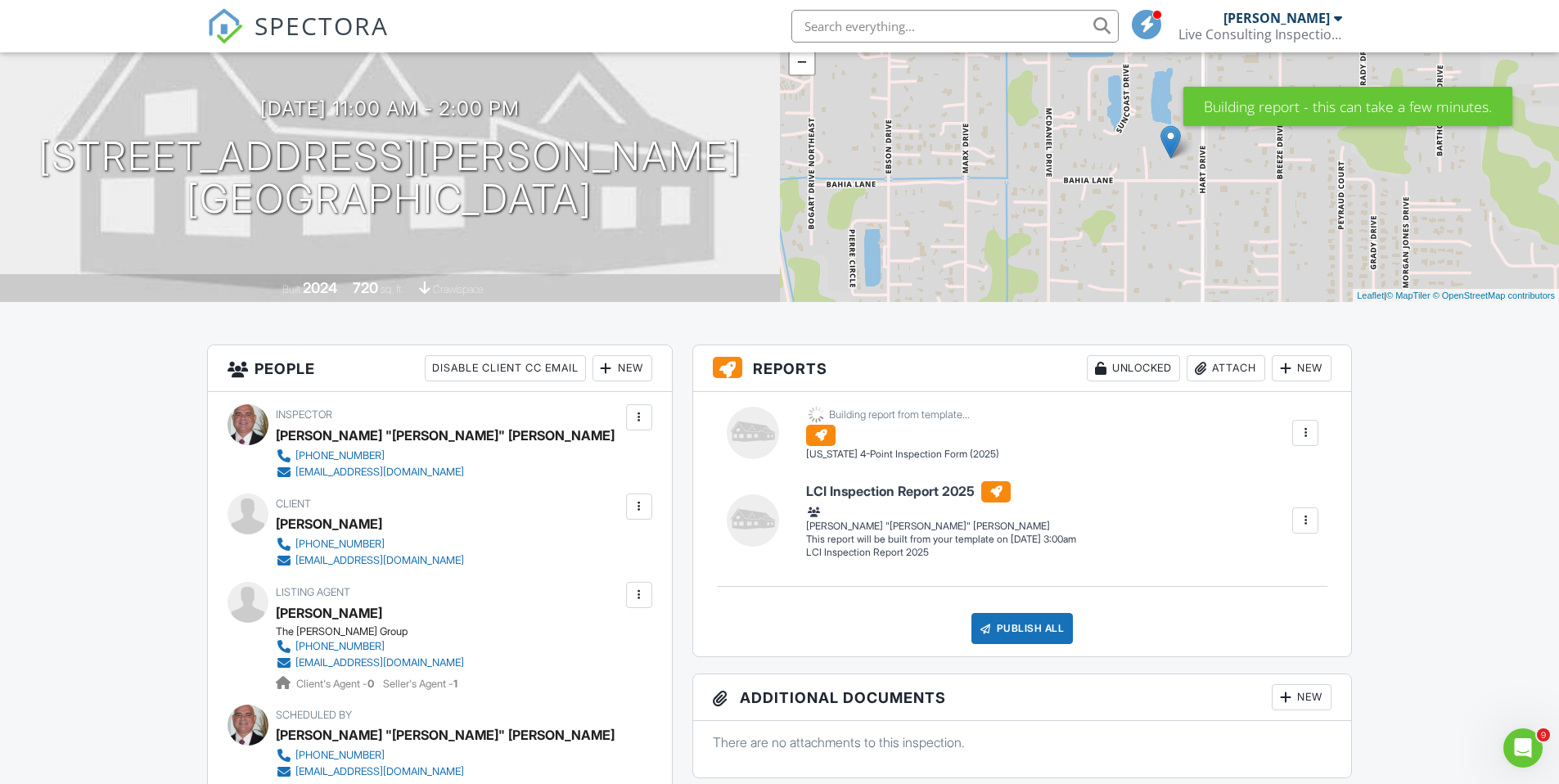click at bounding box center [1305, 520] 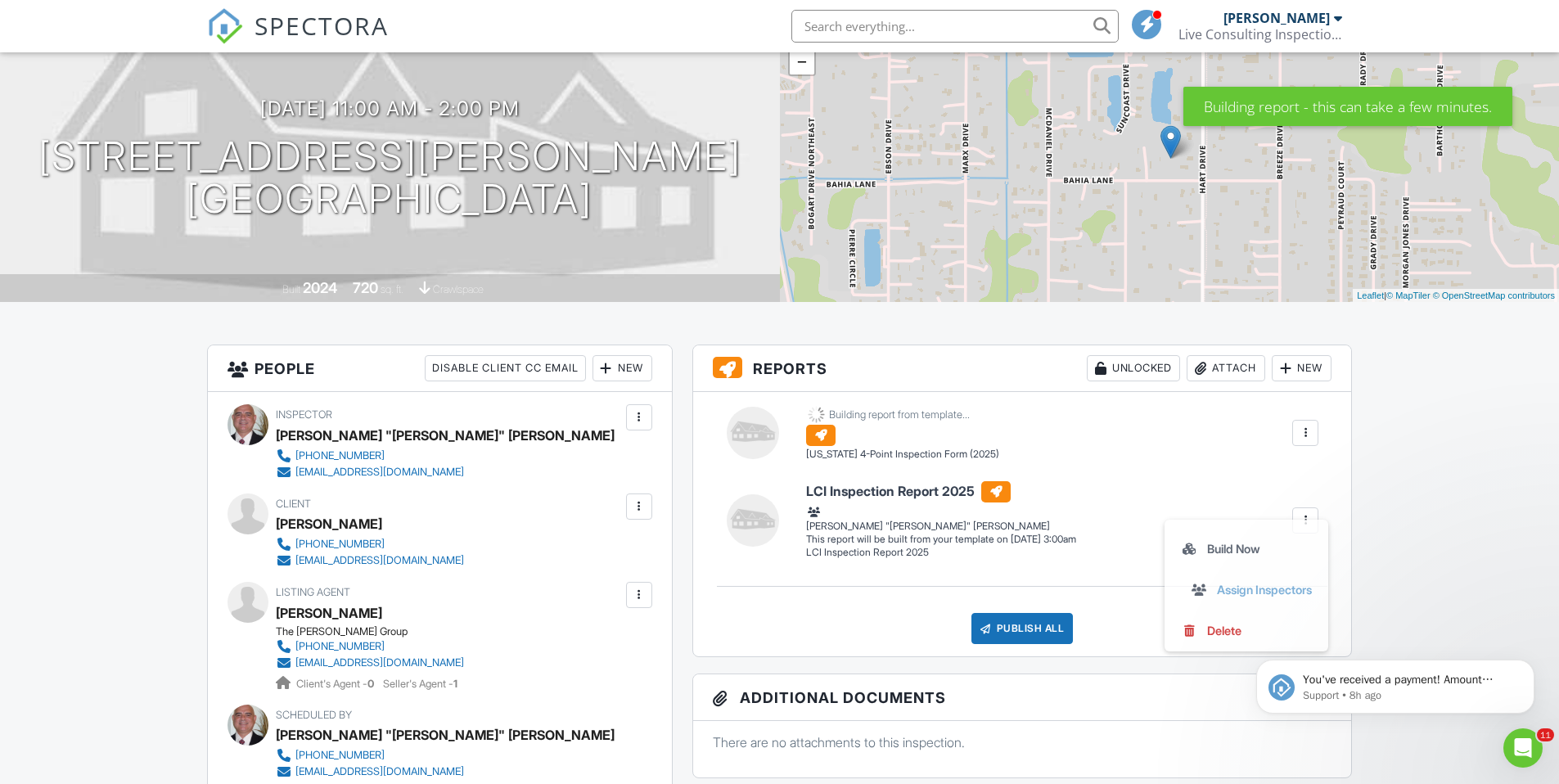 scroll, scrollTop: 0, scrollLeft: 0, axis: both 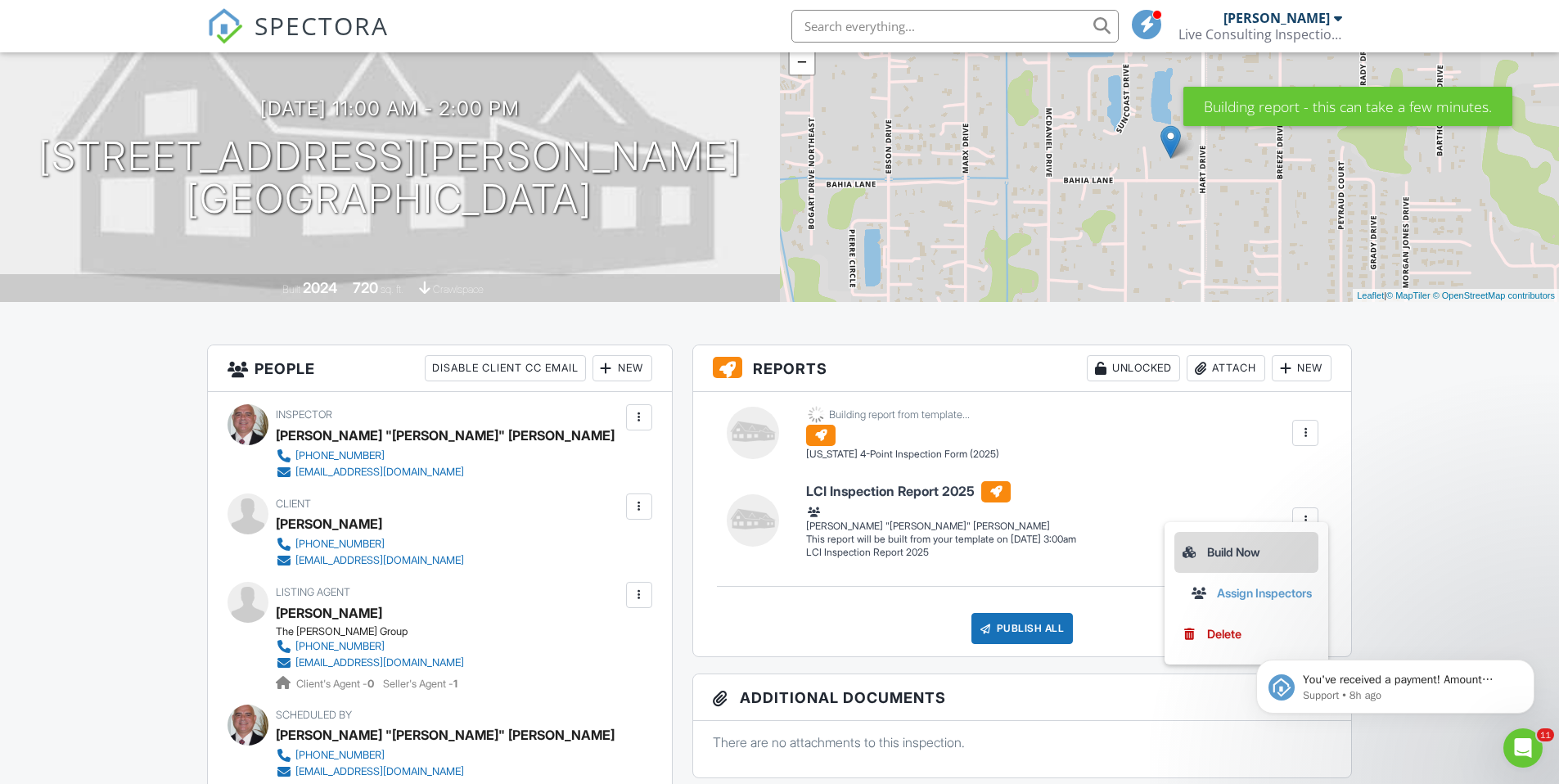 click on "Build Now" at bounding box center [1246, 552] 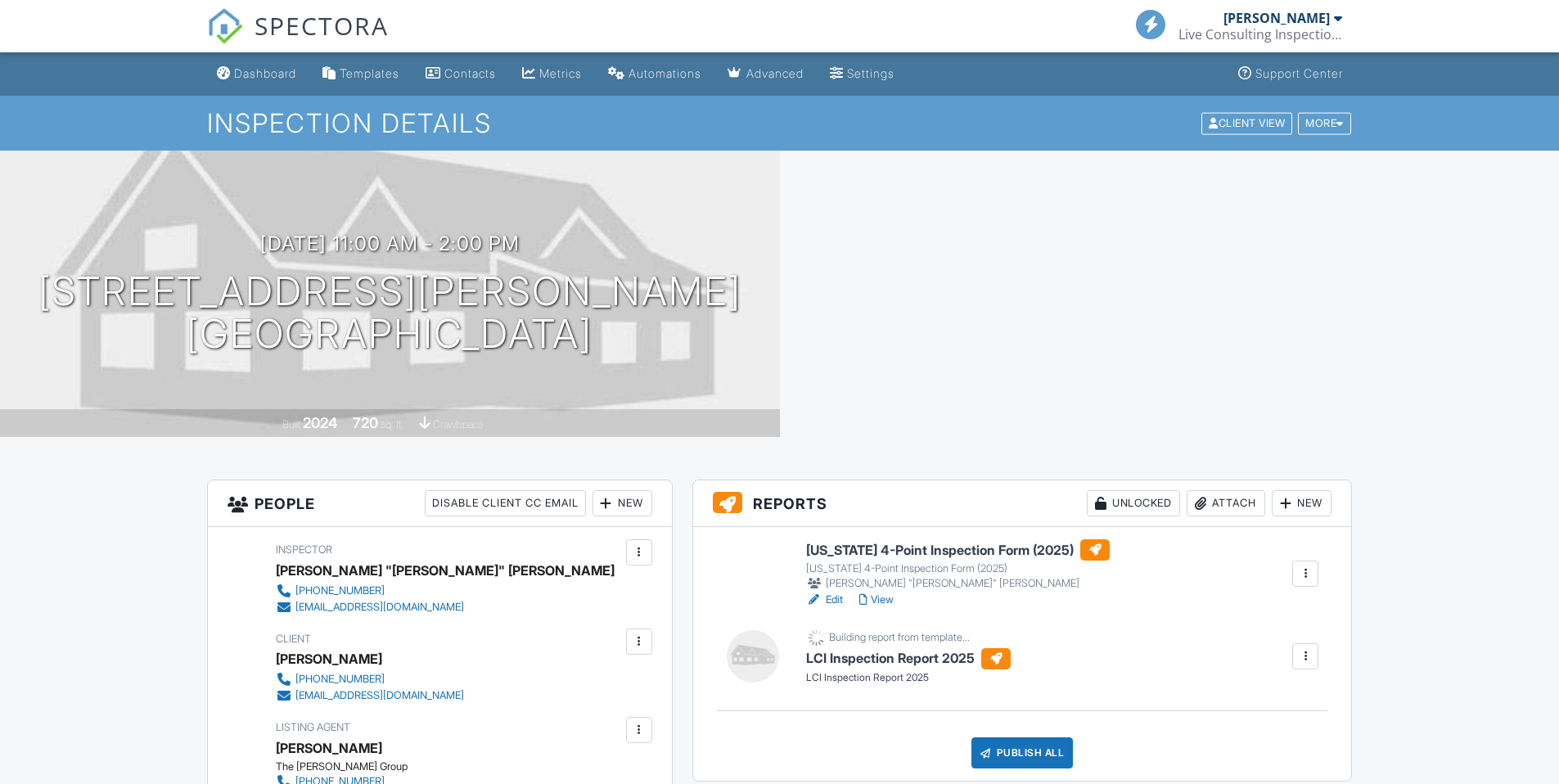 scroll, scrollTop: 0, scrollLeft: 0, axis: both 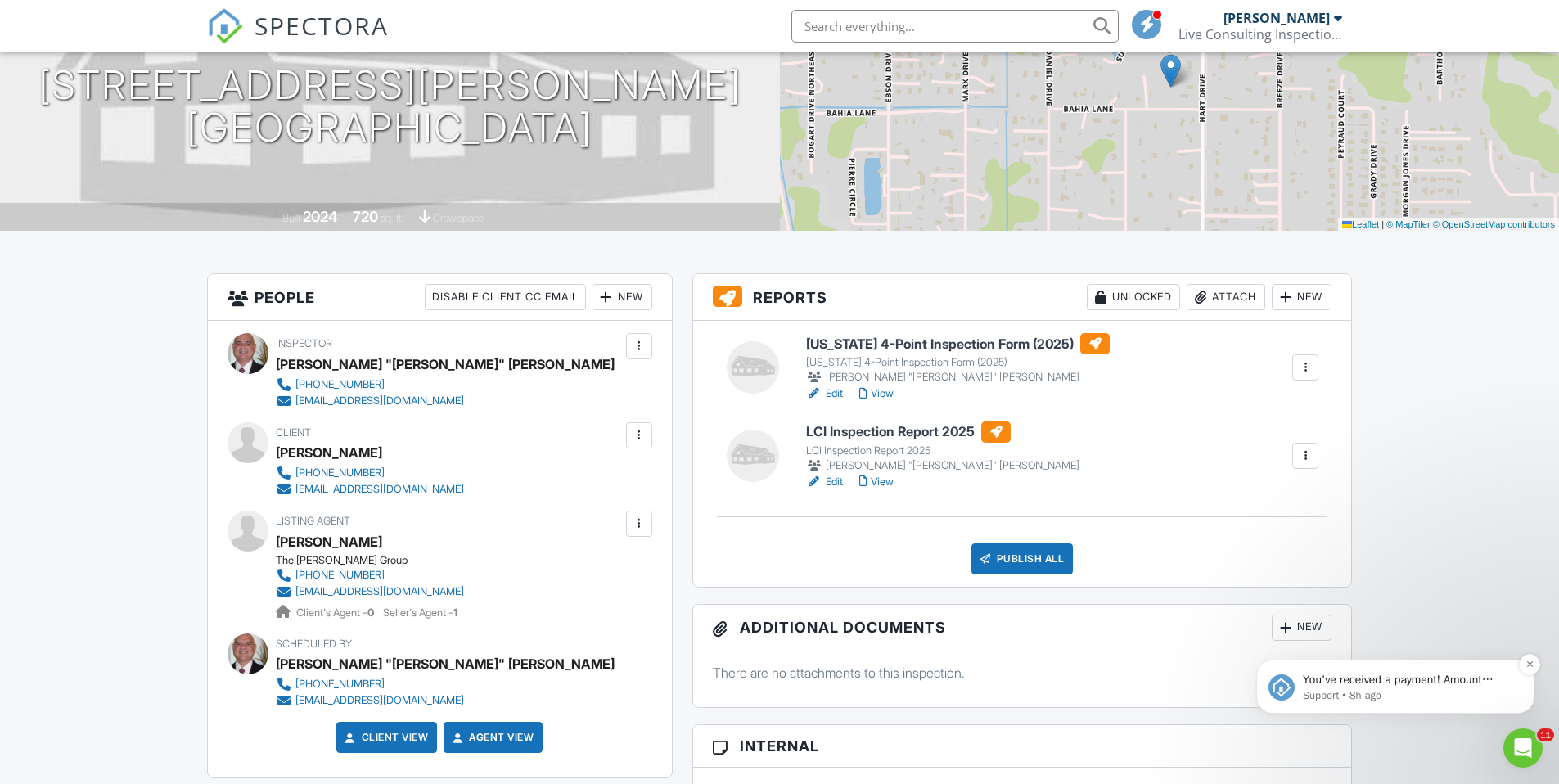 click on "You've received a payment!  Amount  $375.00  Fee  $0.00  Net  $375.00  Transaction #  pi_3Rj9gDK7snlDGpRF1bAaV1S9  Inspection  [STREET_ADDRESS][PERSON_NAME] Payouts to your bank or debit card occur on a daily basis. Each payment usually takes two business days to process. You can view your pending payout amount here. If you have any questions reach out on our chat bubble at [DOMAIN_NAME]." at bounding box center (1408, 680) 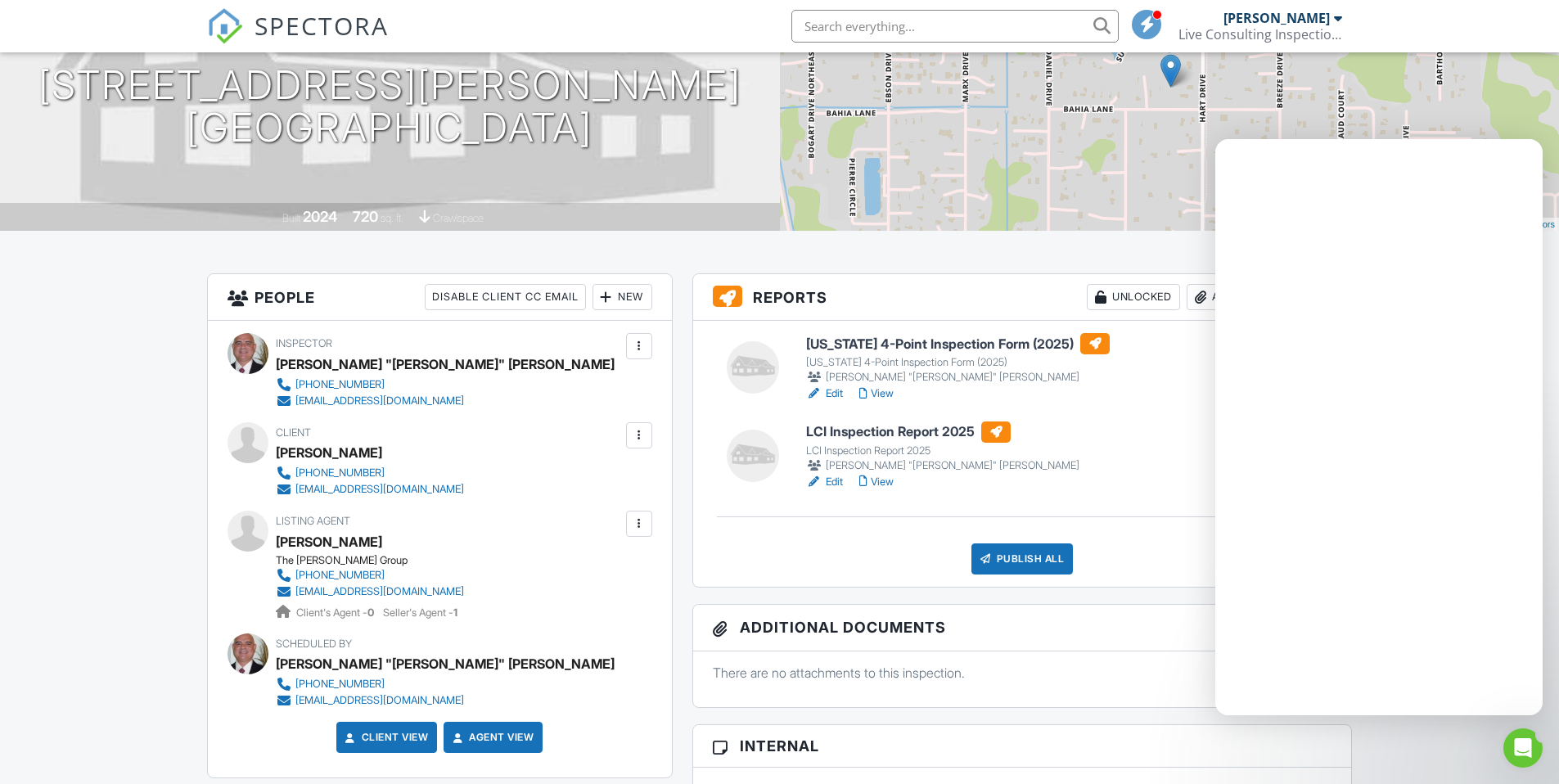 scroll, scrollTop: 0, scrollLeft: 0, axis: both 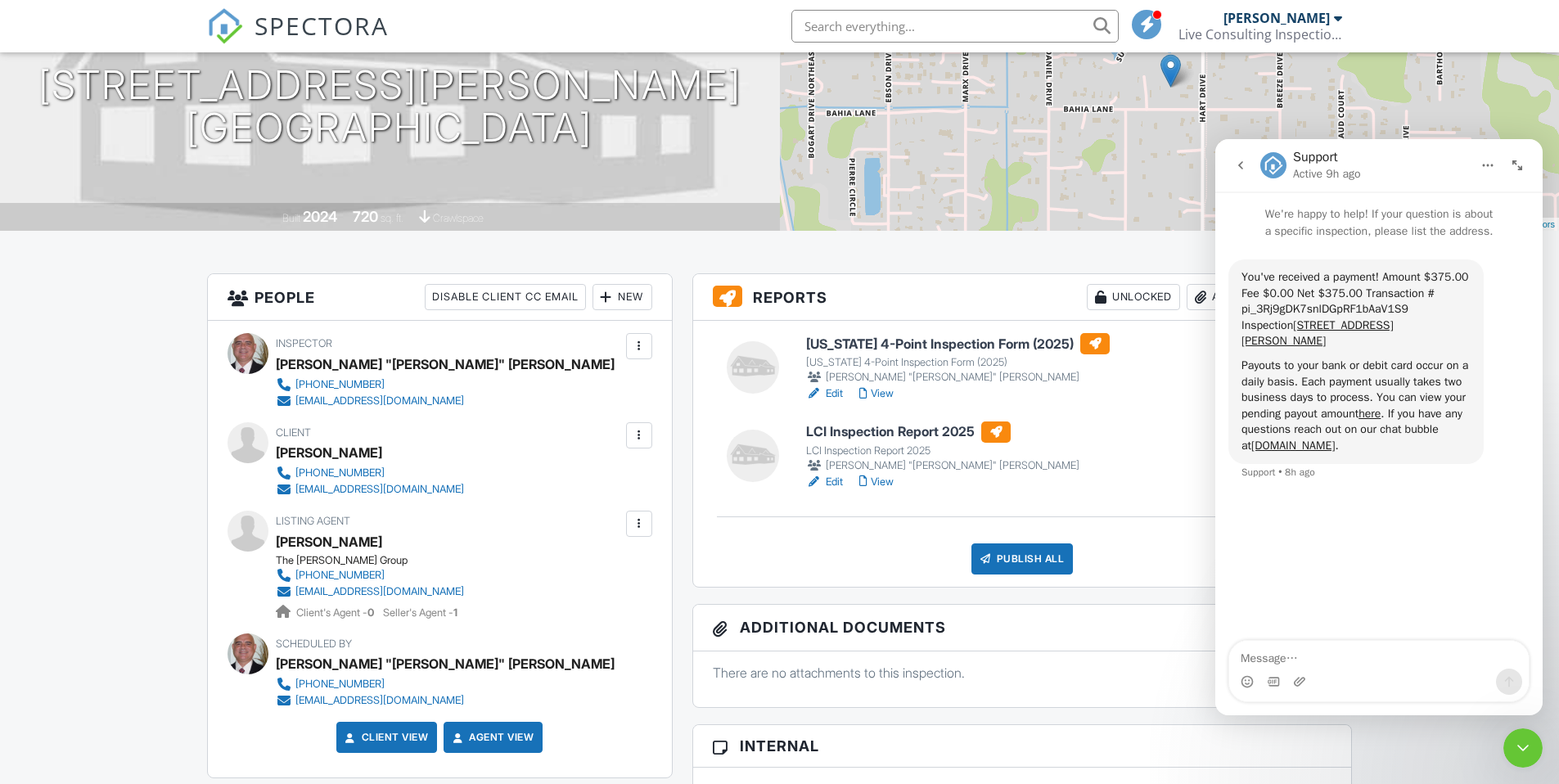 click 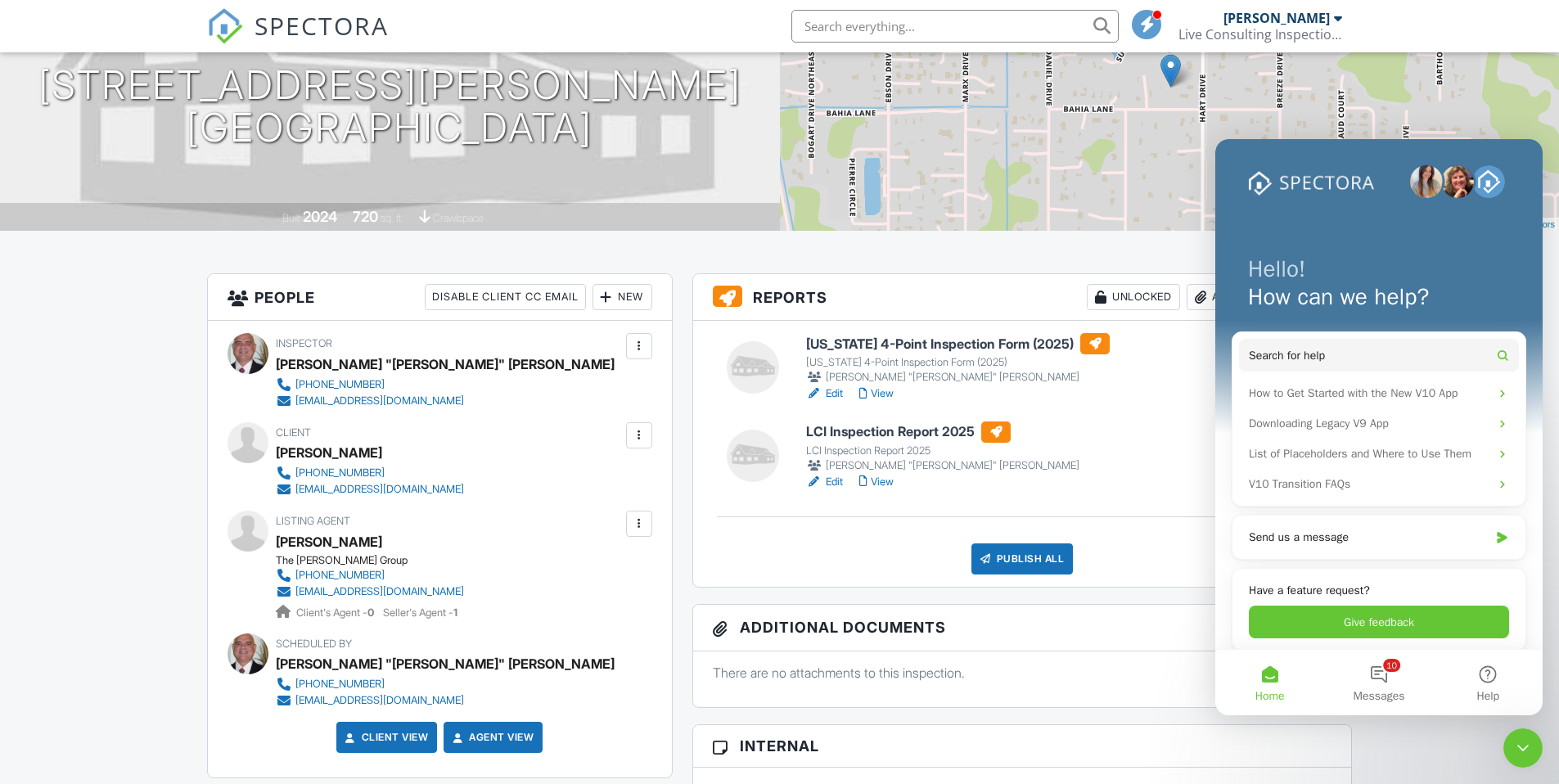 click 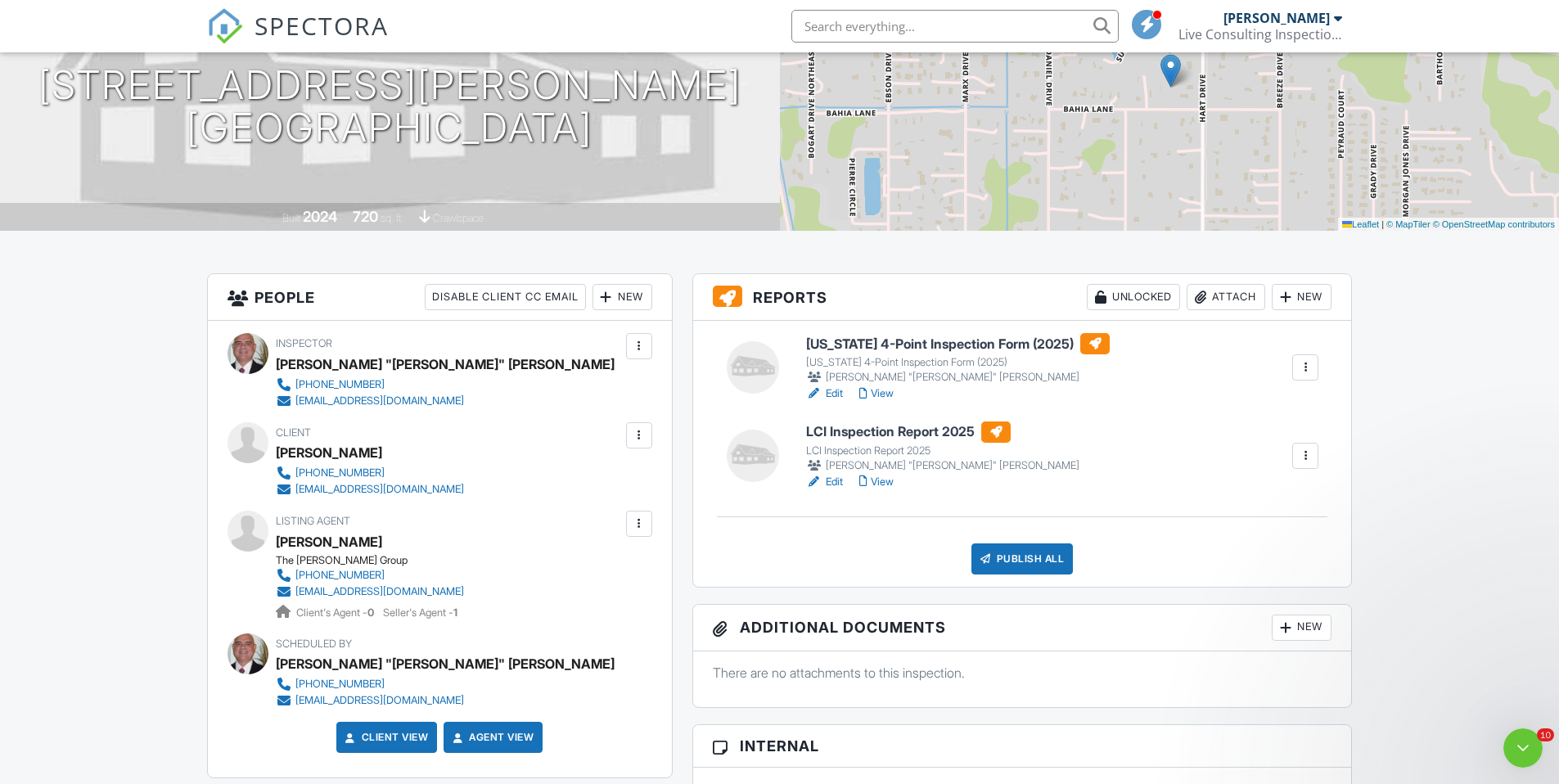 scroll, scrollTop: 0, scrollLeft: 0, axis: both 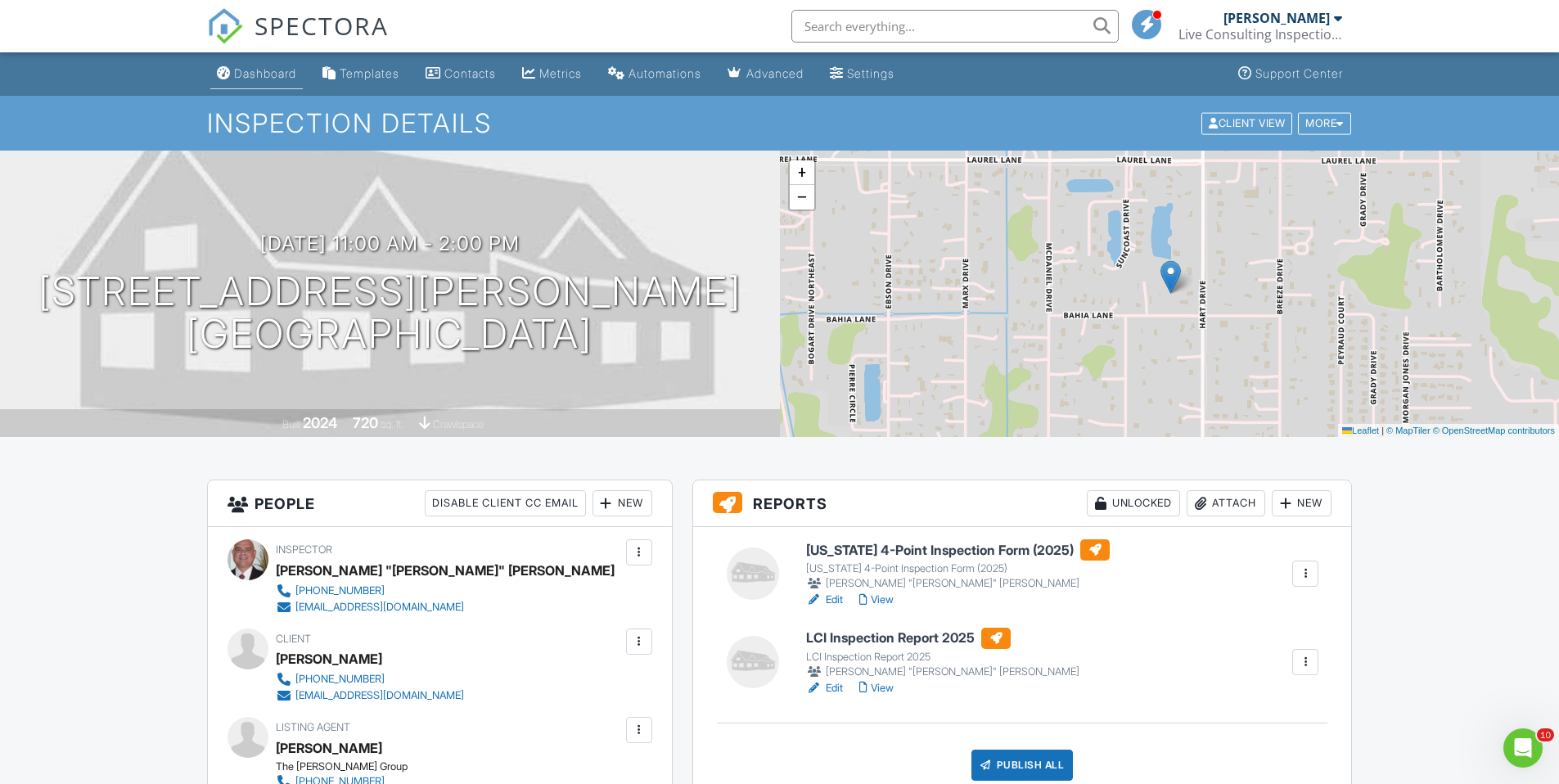 click on "Dashboard" at bounding box center [265, 73] 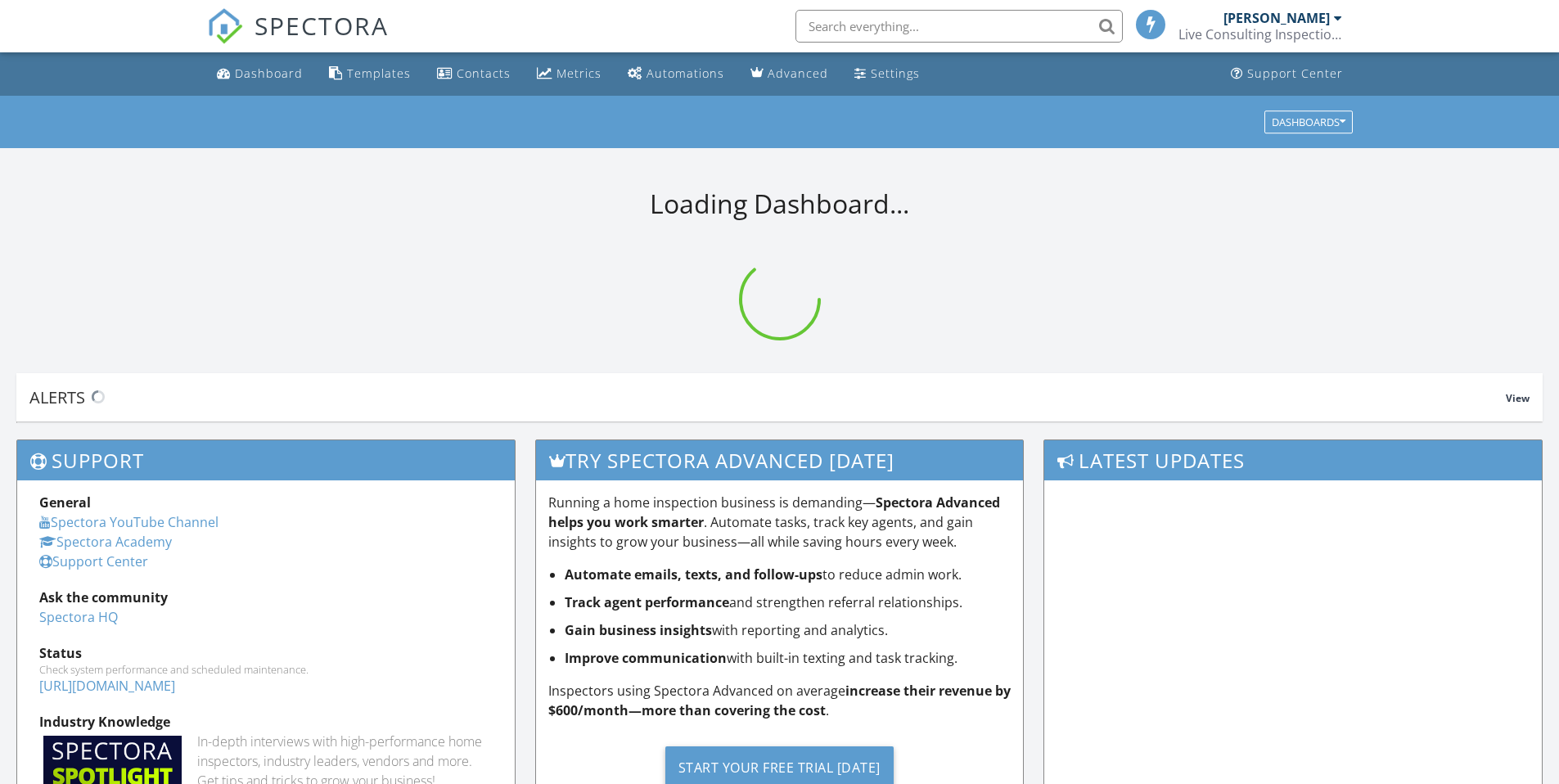 scroll, scrollTop: 0, scrollLeft: 0, axis: both 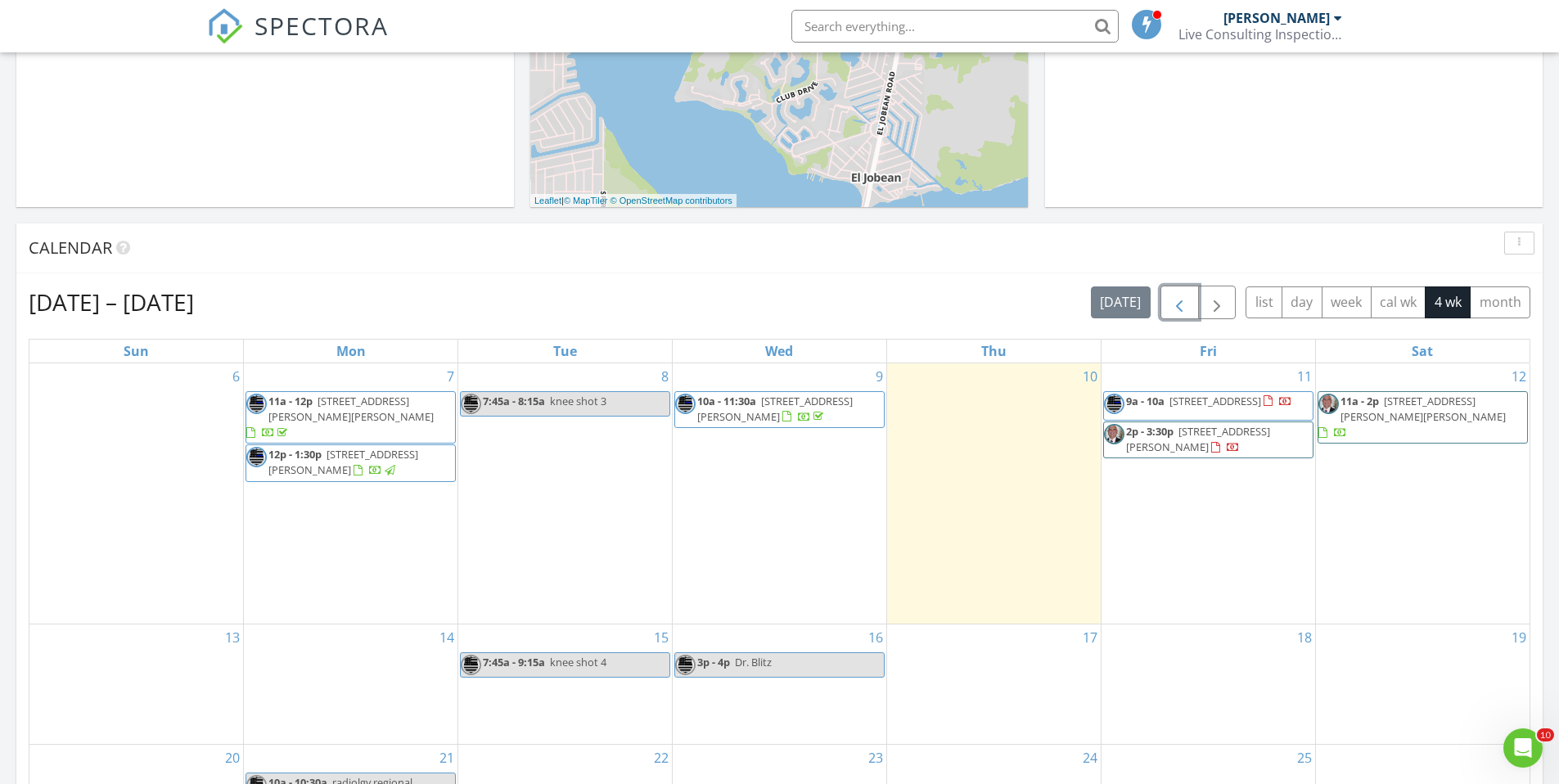 click at bounding box center [1179, 303] 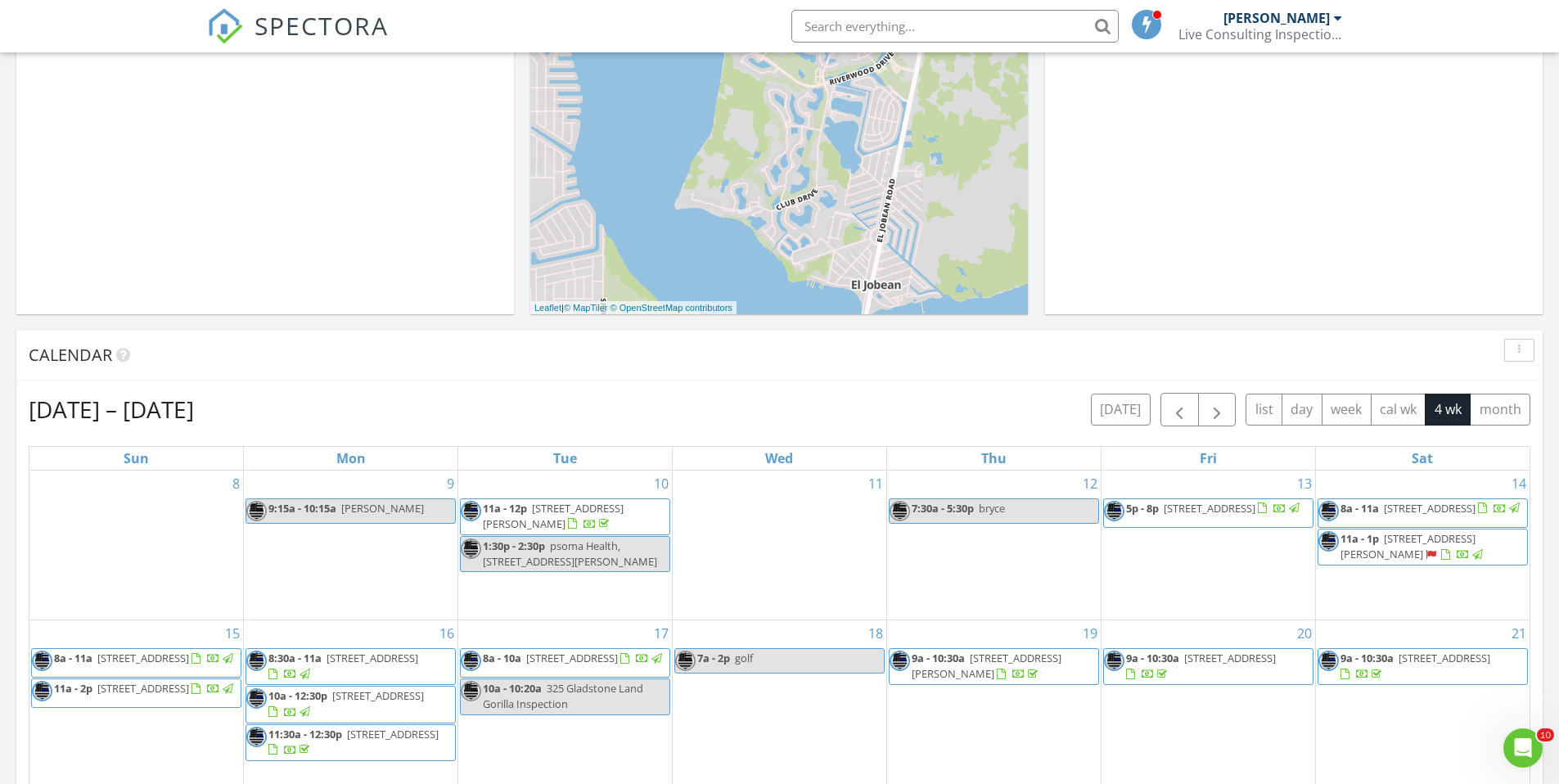 scroll, scrollTop: 413, scrollLeft: 0, axis: vertical 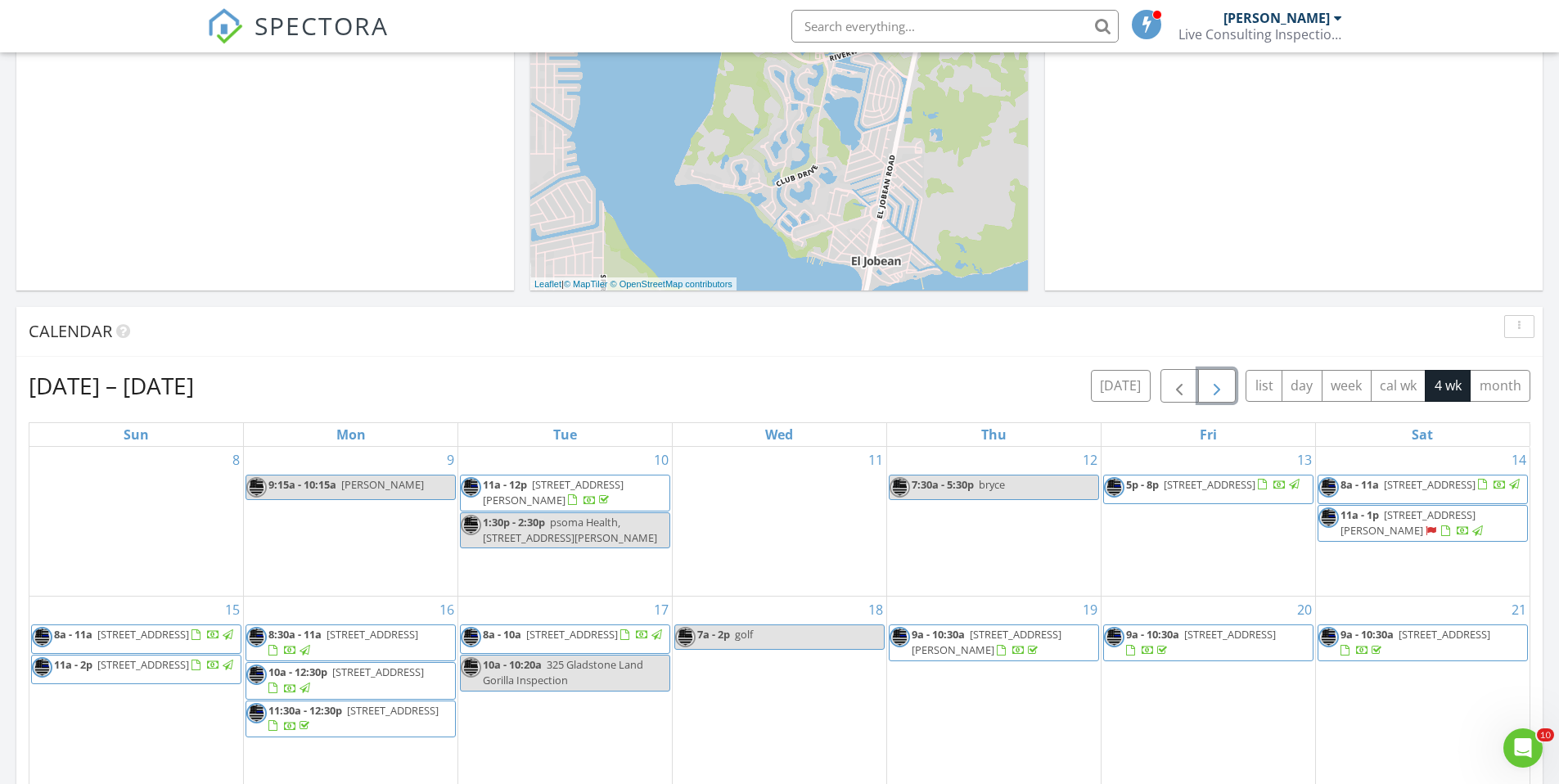 click at bounding box center (1217, 386) 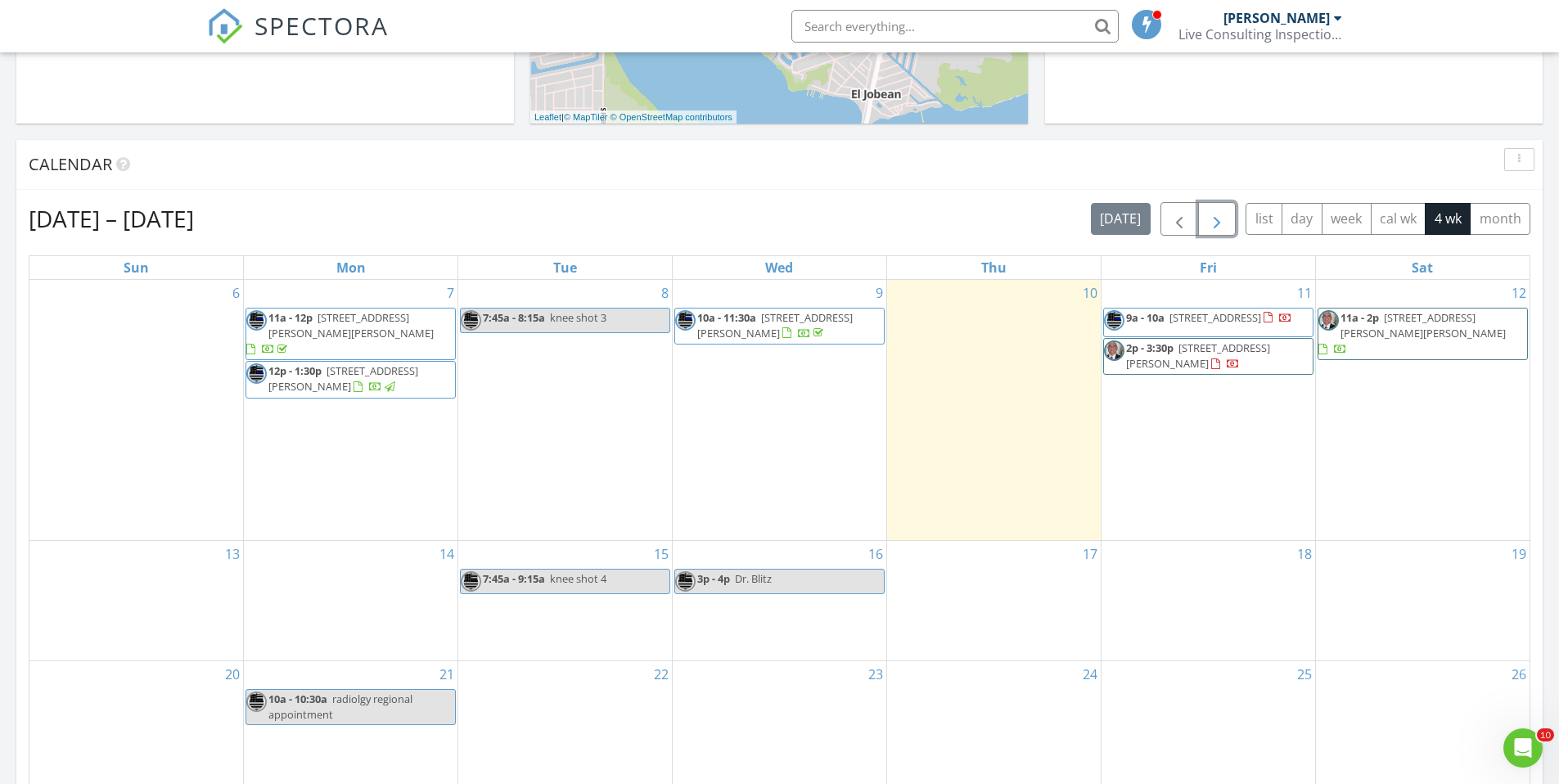 scroll, scrollTop: 581, scrollLeft: 0, axis: vertical 